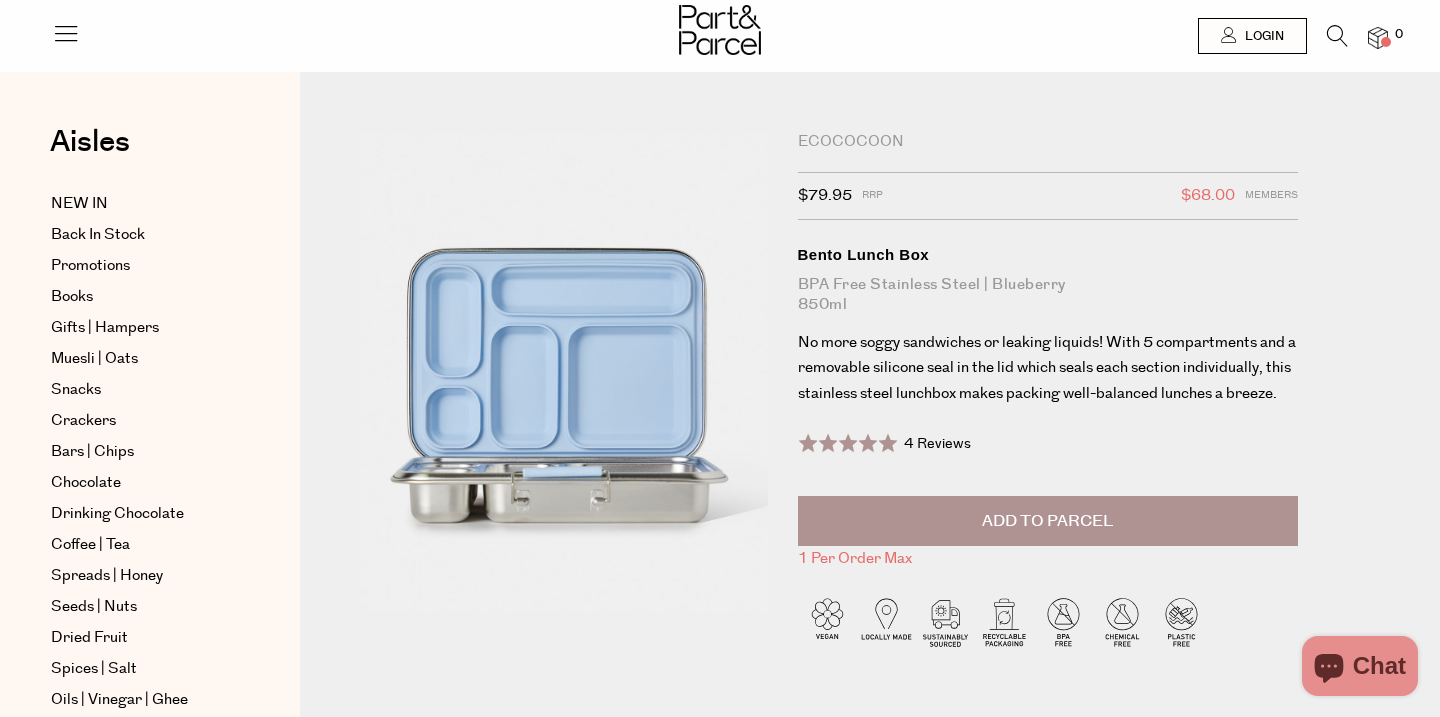 scroll, scrollTop: 0, scrollLeft: 0, axis: both 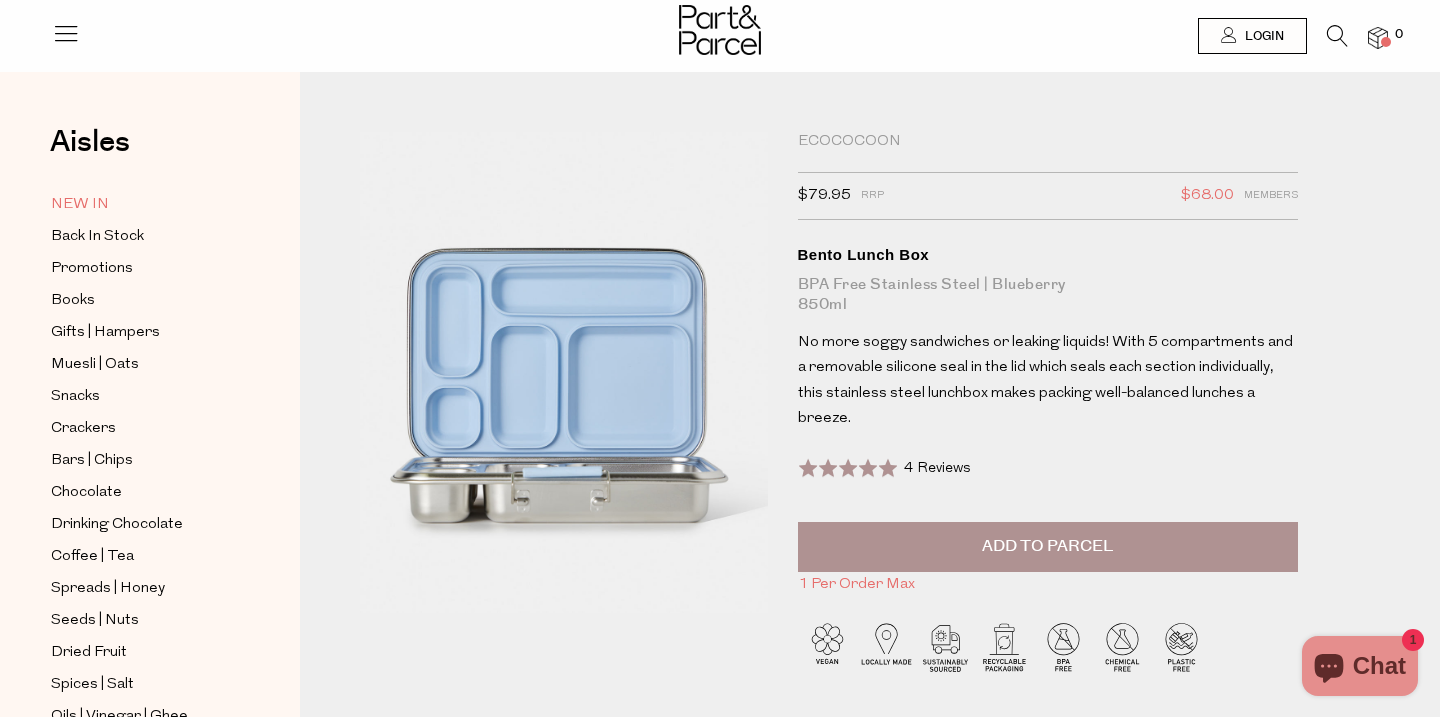 click on "NEW IN" at bounding box center (80, 205) 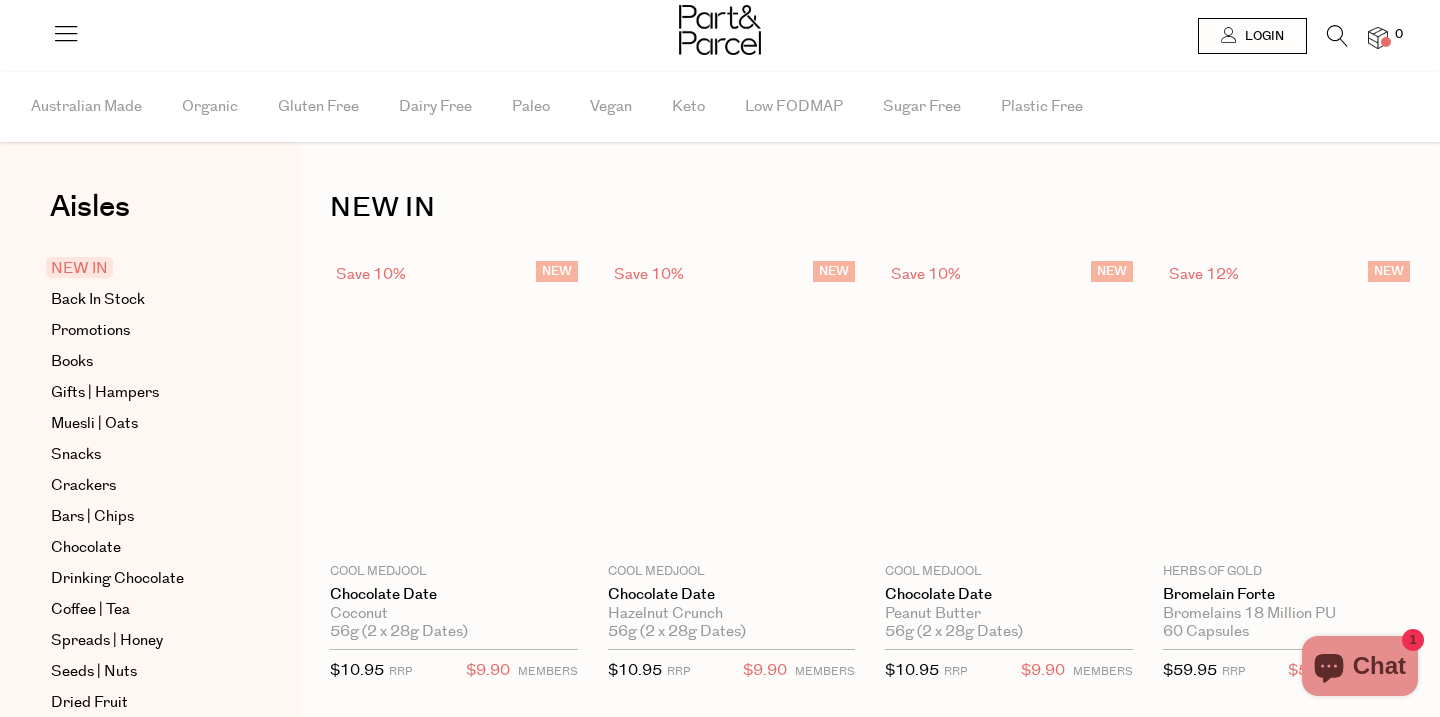 scroll, scrollTop: 0, scrollLeft: 0, axis: both 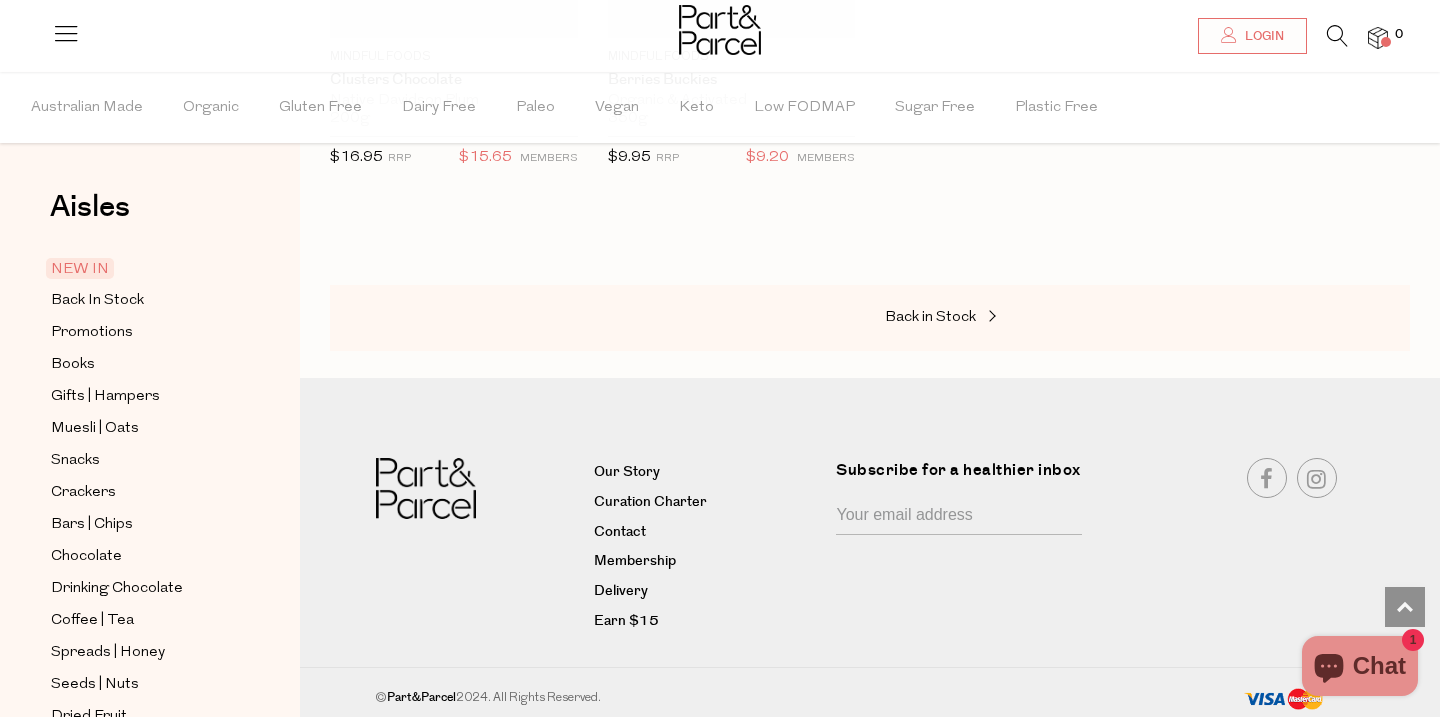 click on "Back in Stock" at bounding box center (870, 318) 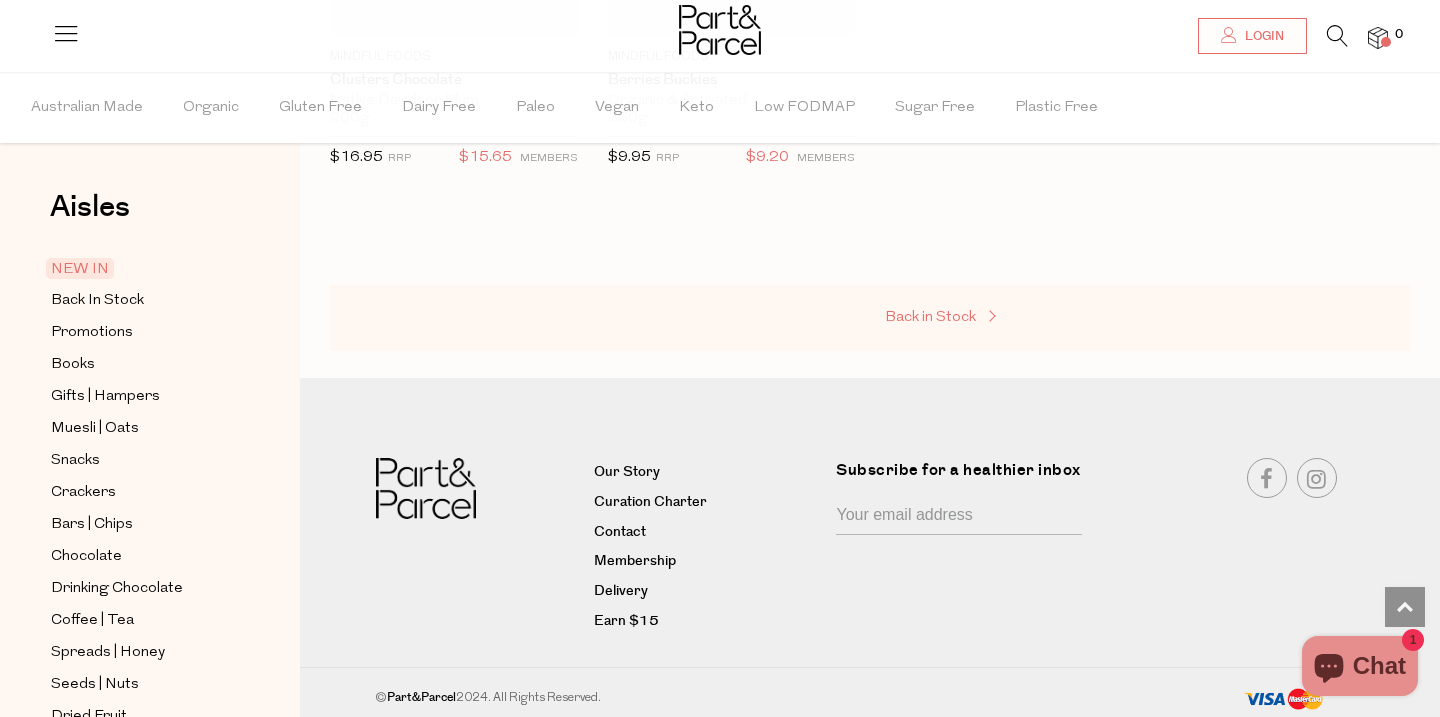 click on "Back in Stock" at bounding box center [930, 317] 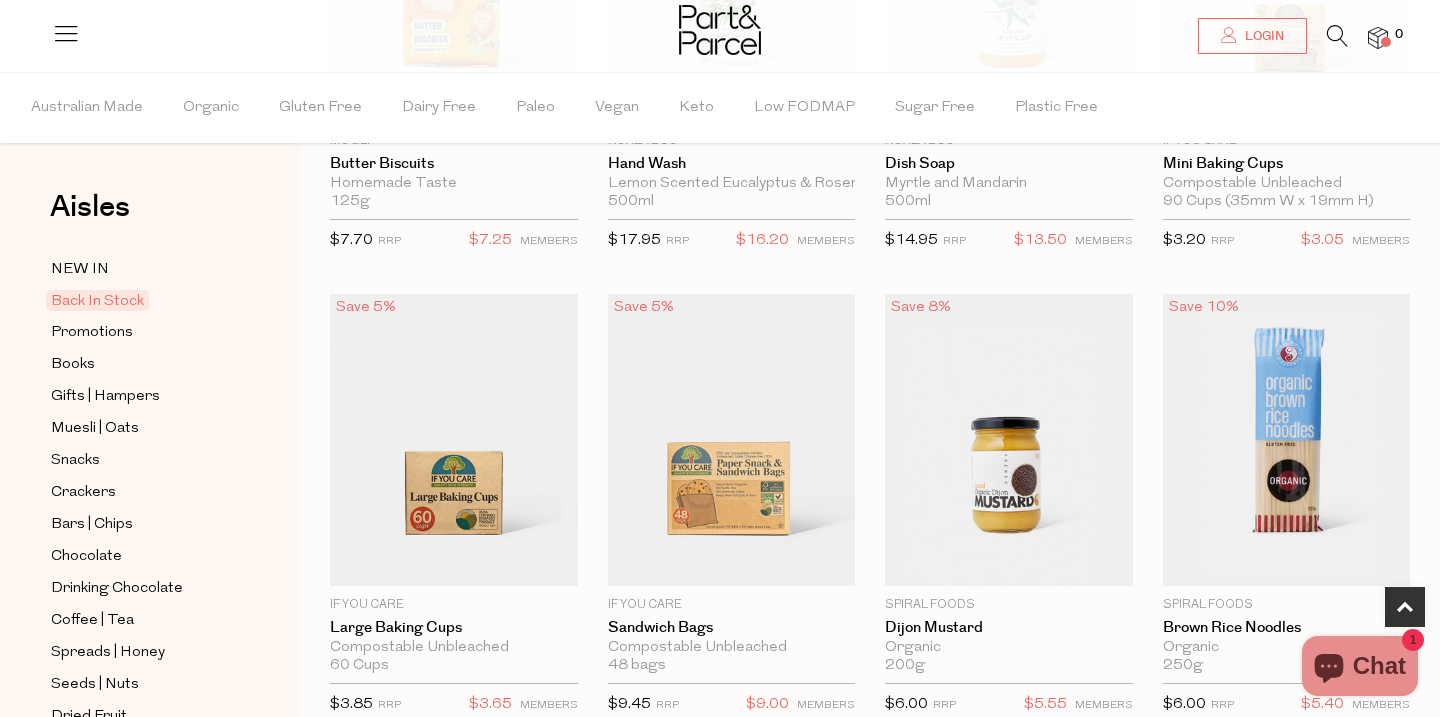scroll, scrollTop: 659, scrollLeft: 0, axis: vertical 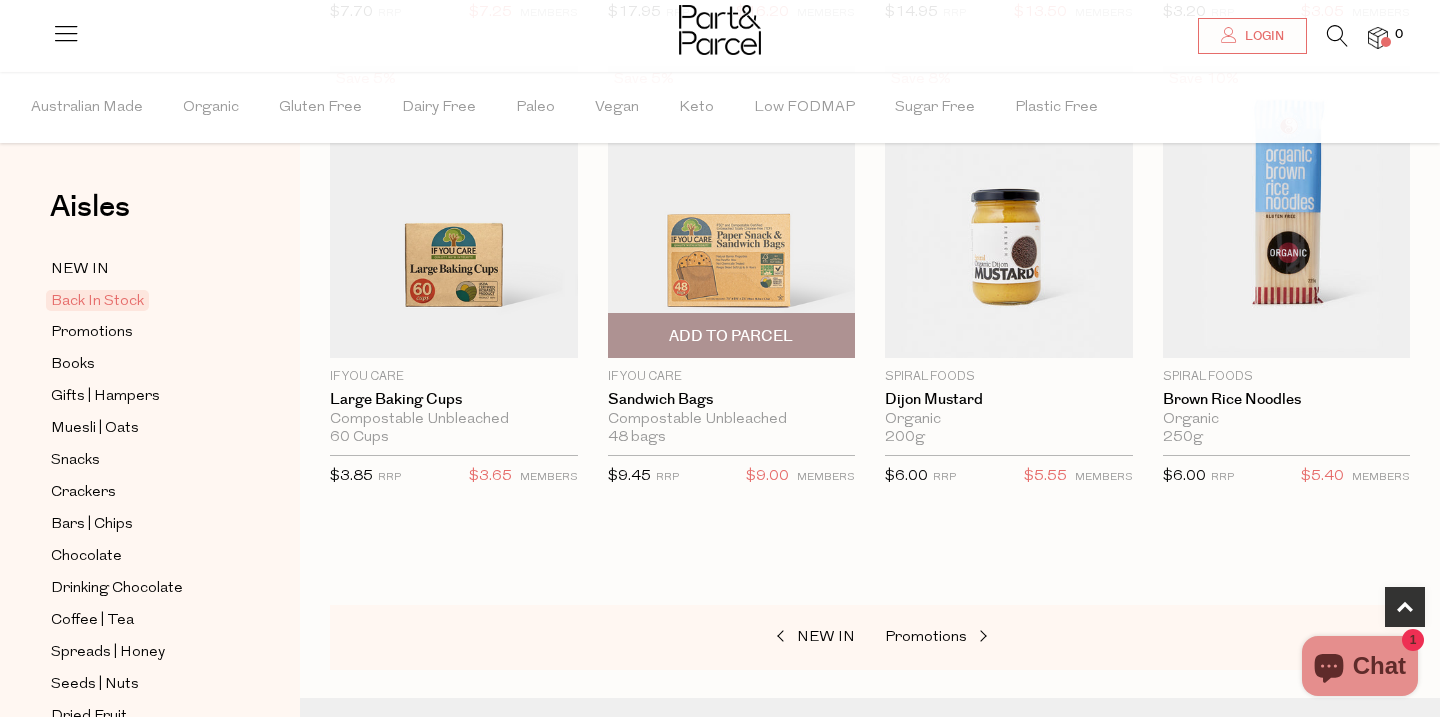 click at bounding box center (732, 212) 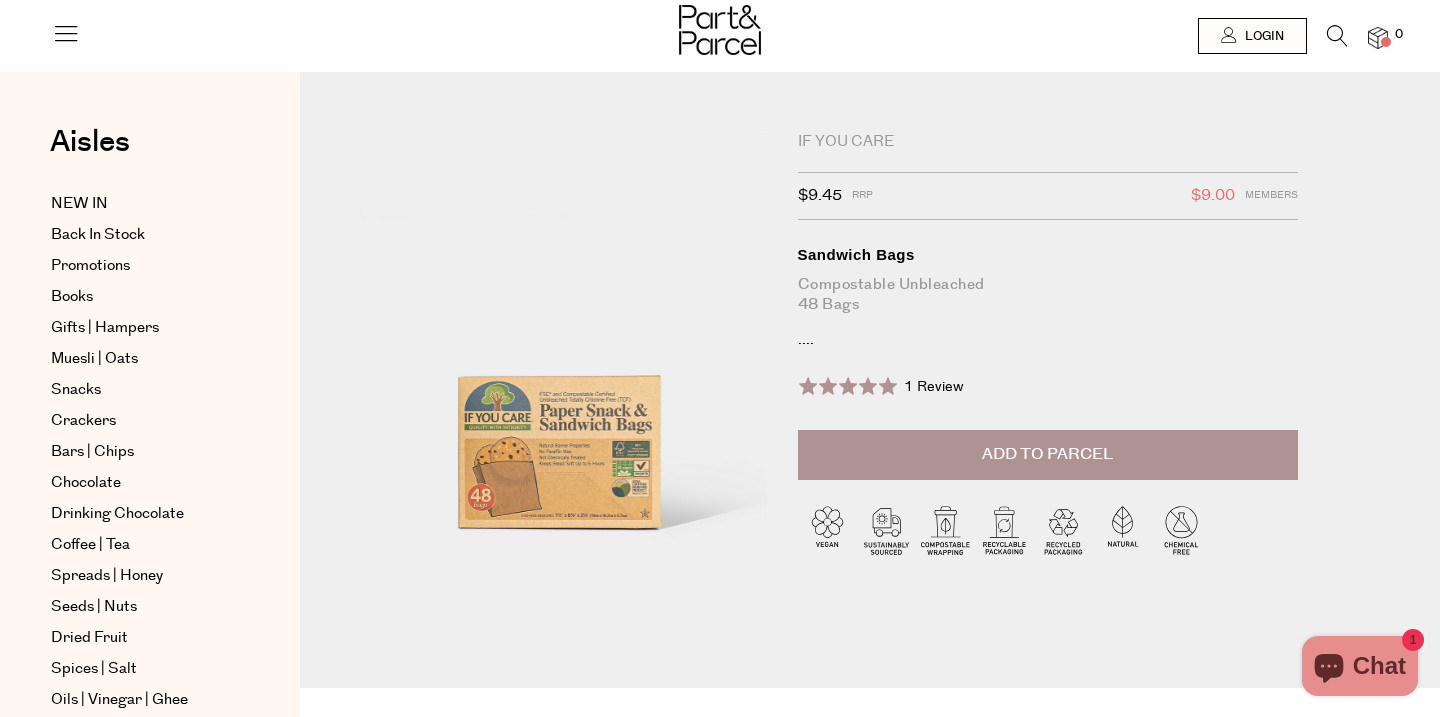 scroll, scrollTop: 0, scrollLeft: 0, axis: both 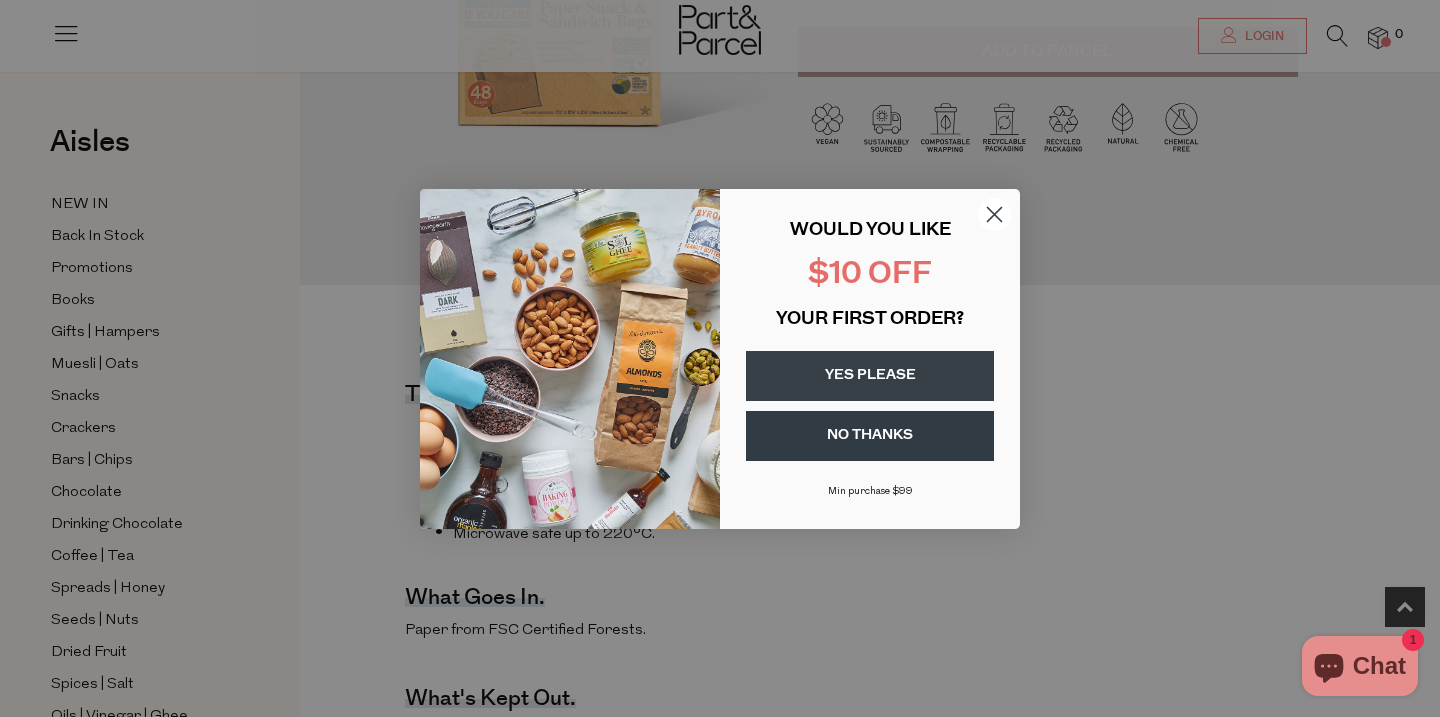 click on "NO THANKS" at bounding box center (870, 436) 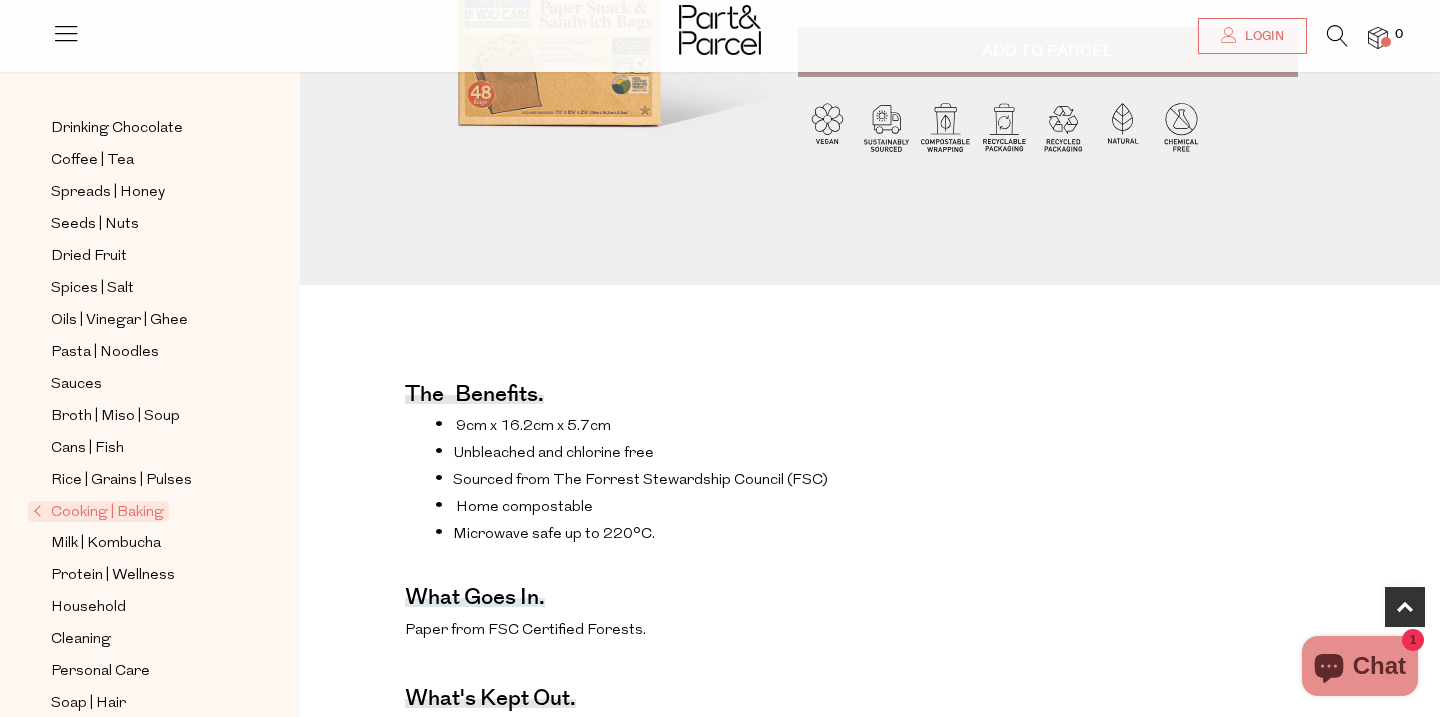 scroll, scrollTop: 491, scrollLeft: 0, axis: vertical 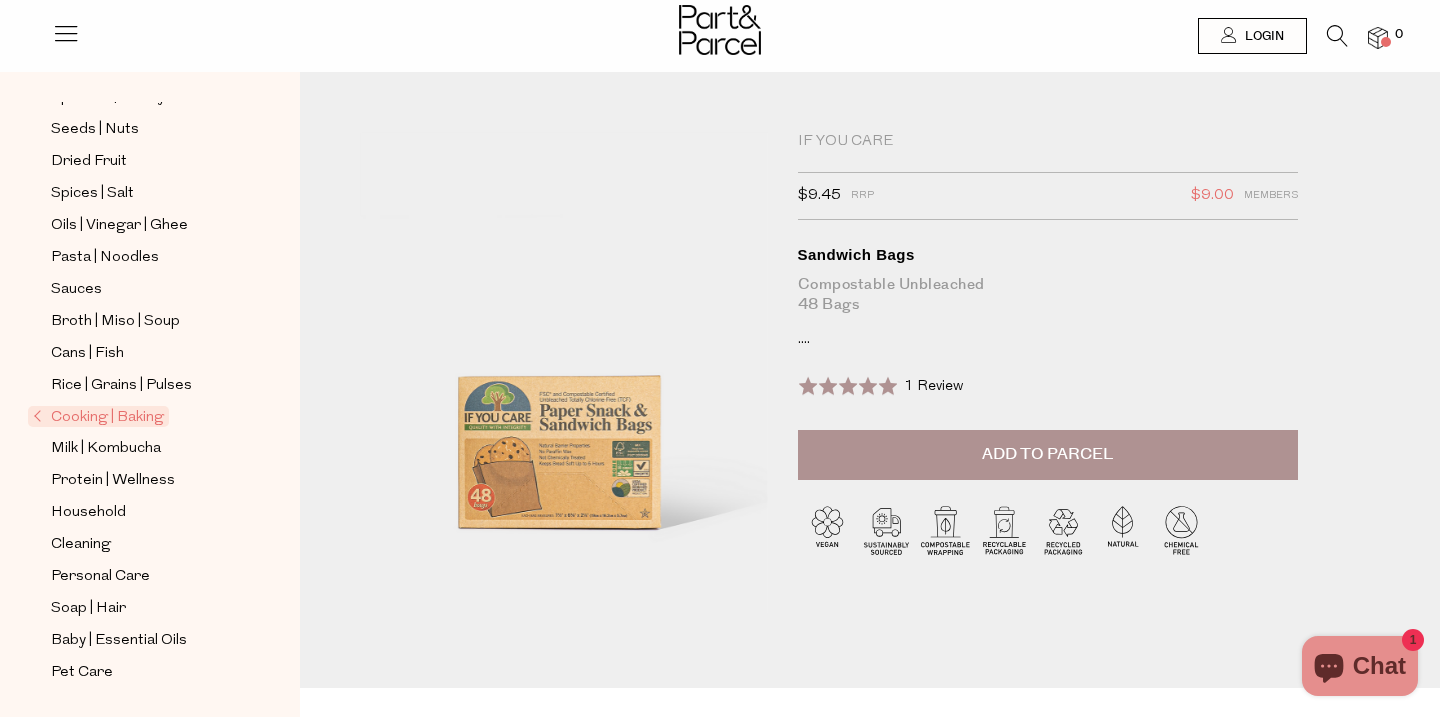 click at bounding box center [1378, 38] 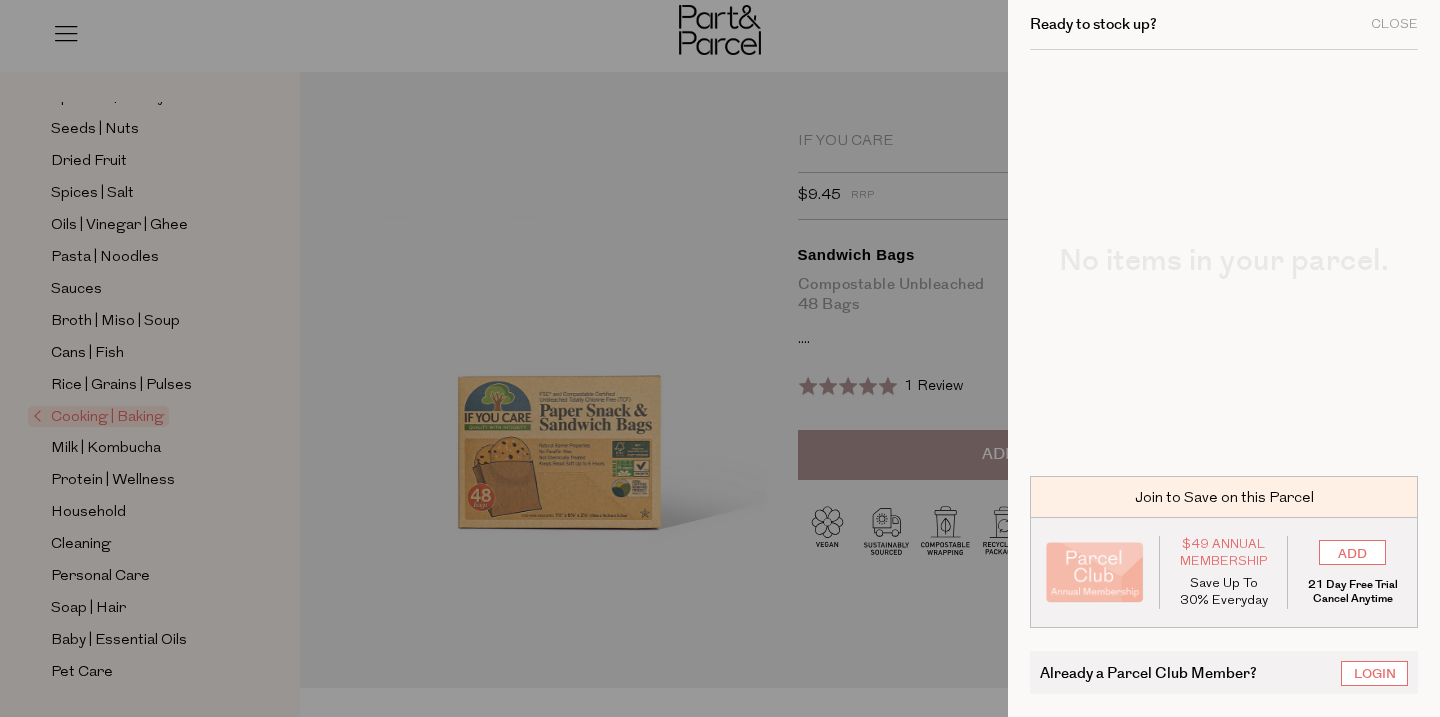 click at bounding box center [720, 358] 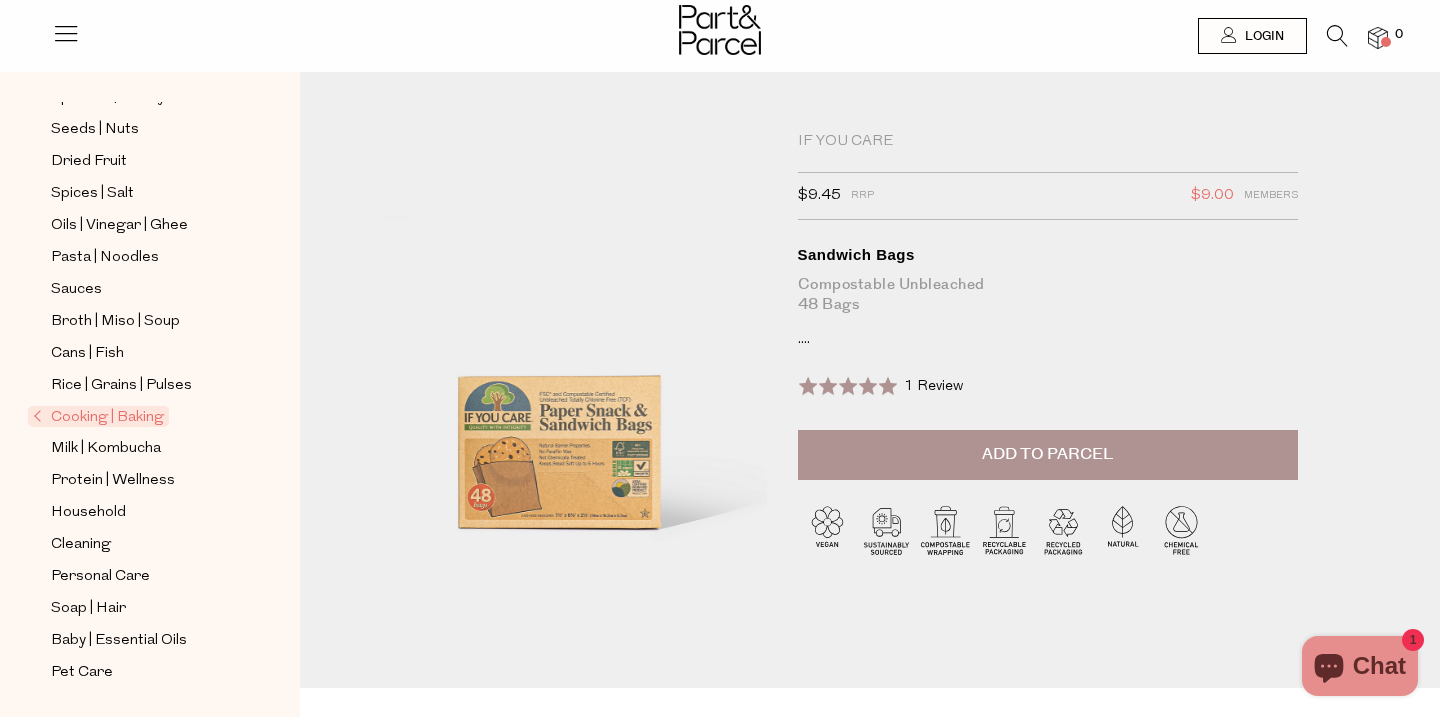 click on "NEW IN
Back In Stock
Promotions
Books
Gifts | Hampers
Muesli | Oats
Snacks
Crackers
Bars | Chips
Chocolate
Drinking Chocolate
Coffee | Tea
Spreads | Honey
Seeds | Nuts" at bounding box center (150, 193) 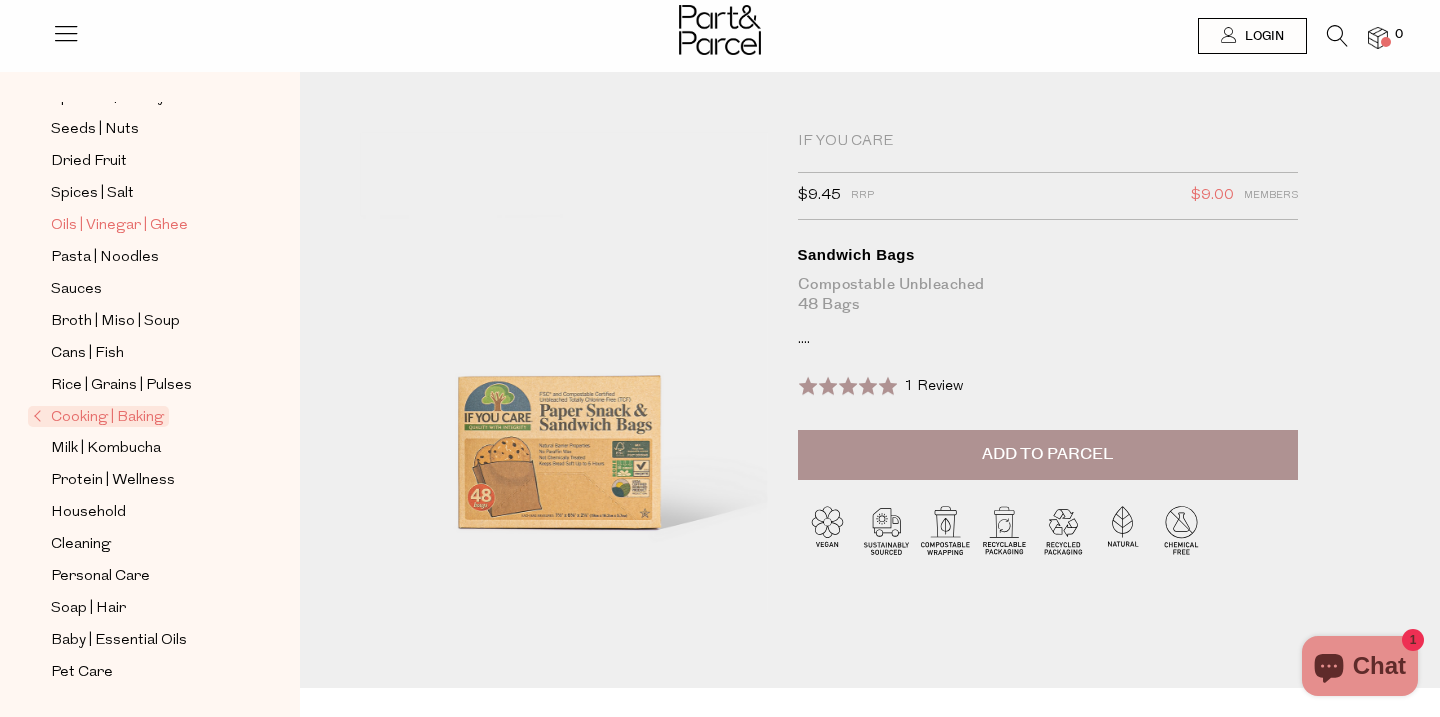 click on "Oils | Vinegar | Ghee" at bounding box center (119, 226) 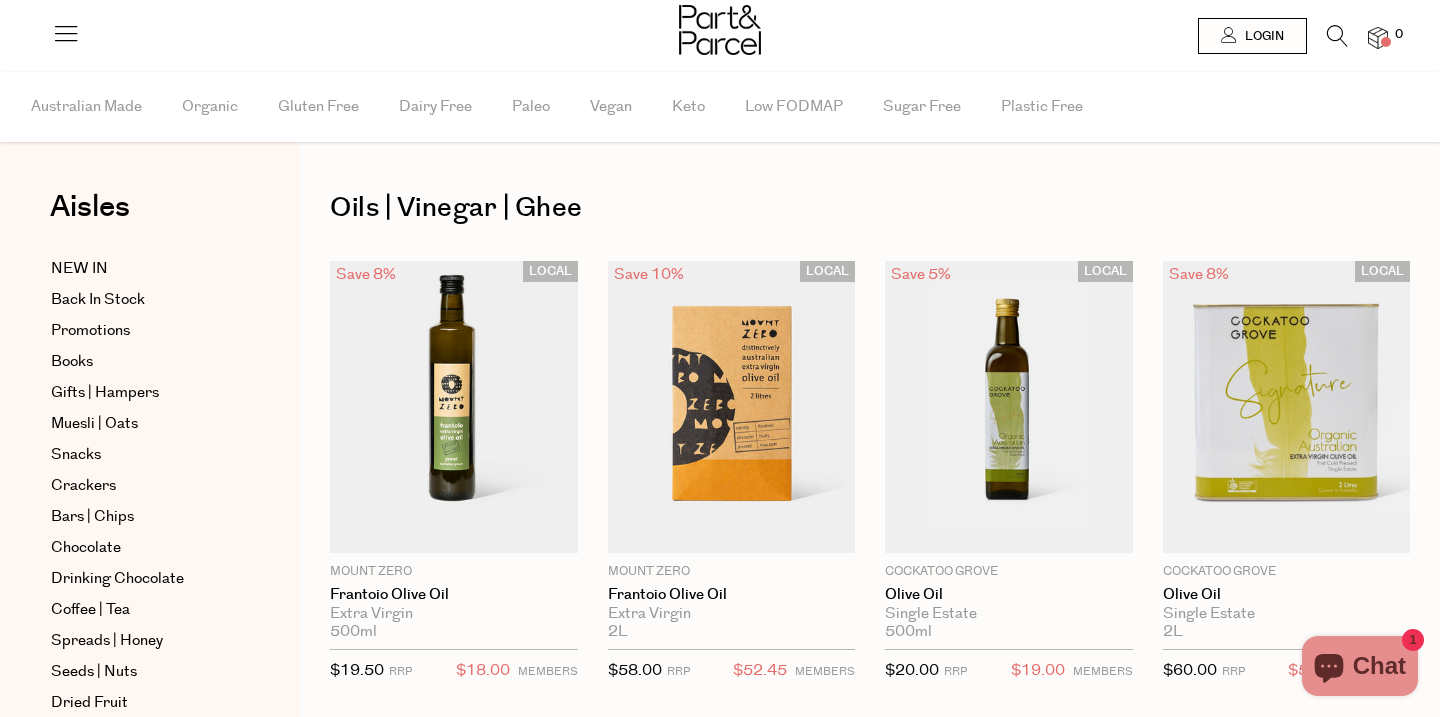 scroll, scrollTop: 0, scrollLeft: 0, axis: both 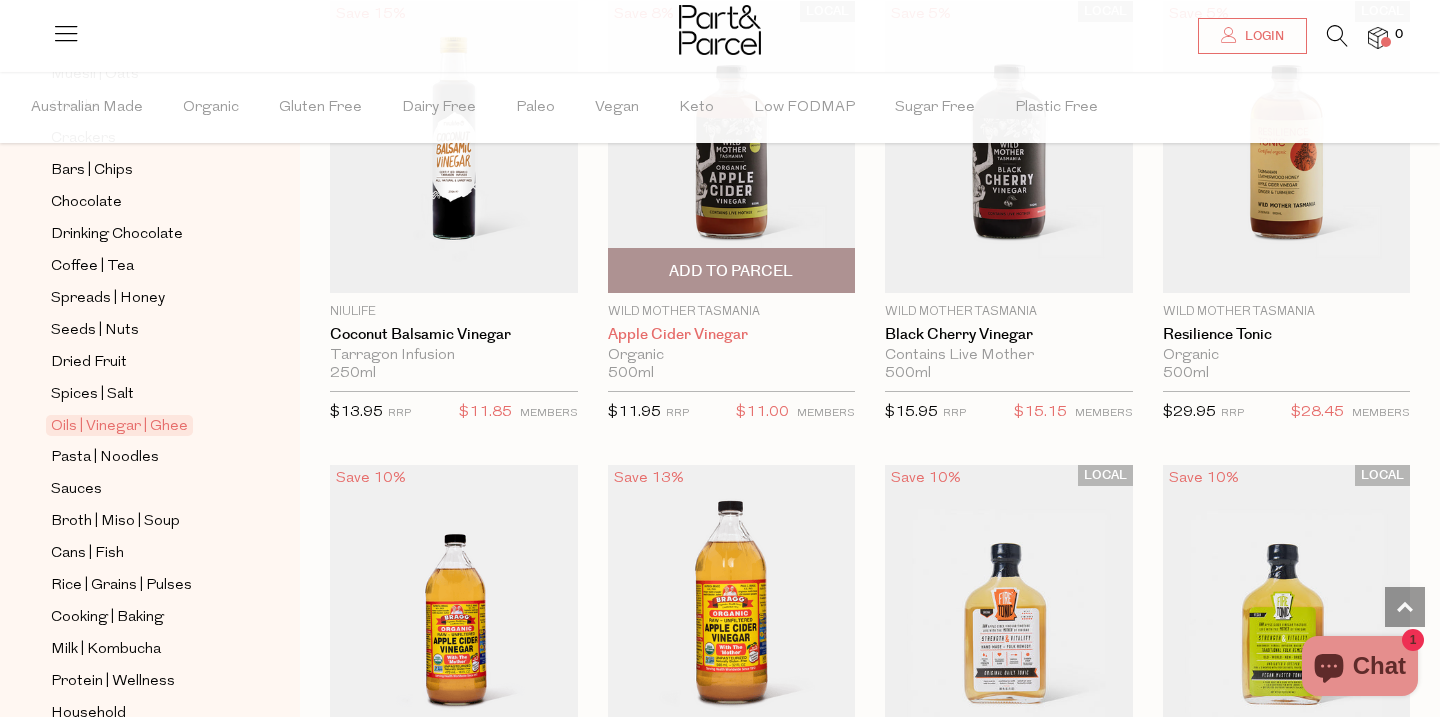 click on "Apple Cider Vinegar" at bounding box center [732, 335] 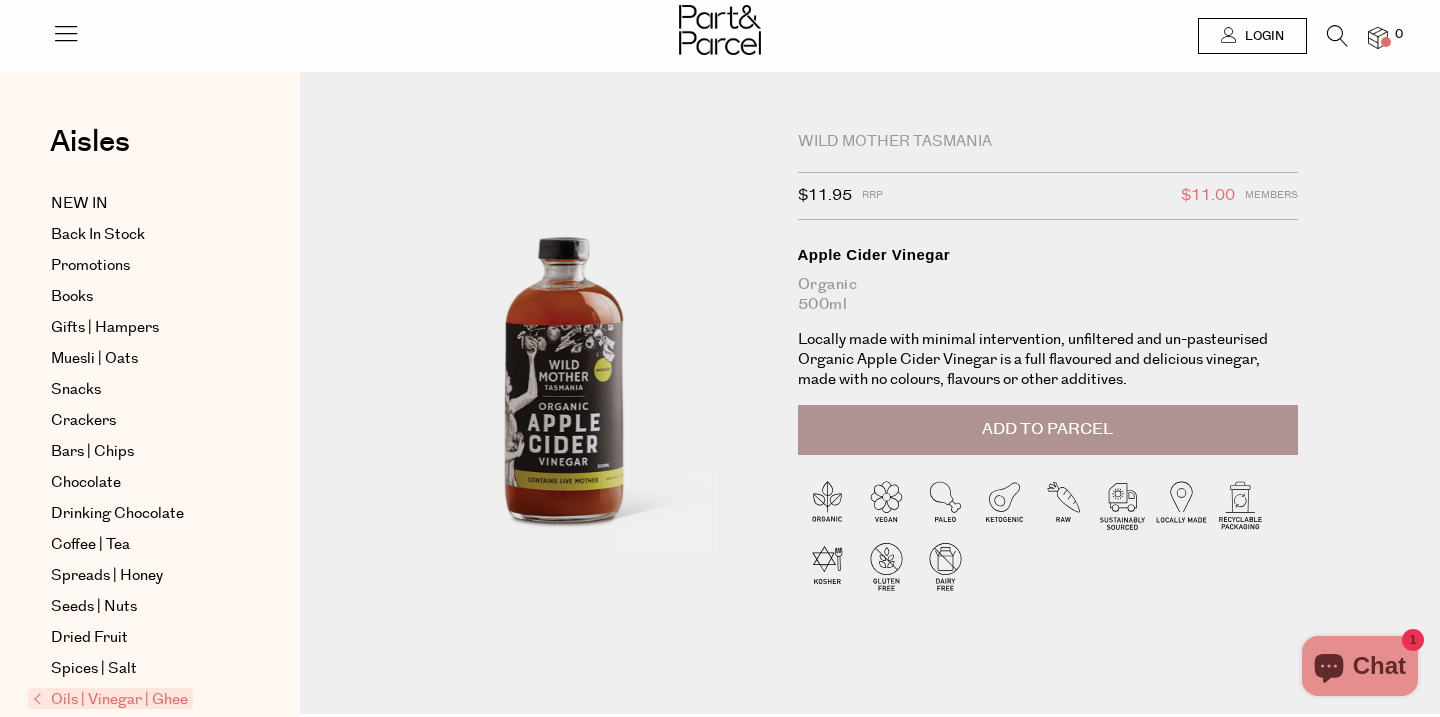 scroll, scrollTop: 0, scrollLeft: 0, axis: both 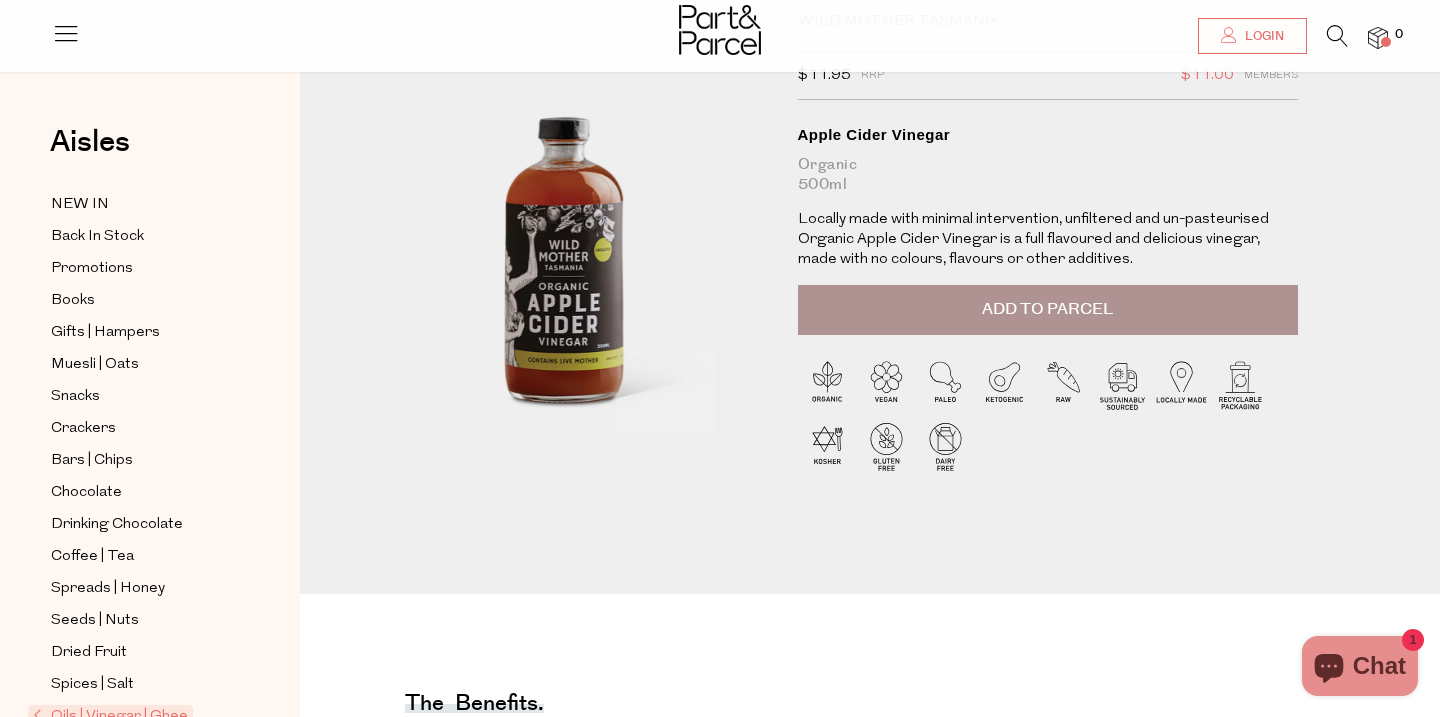 click at bounding box center (66, 33) 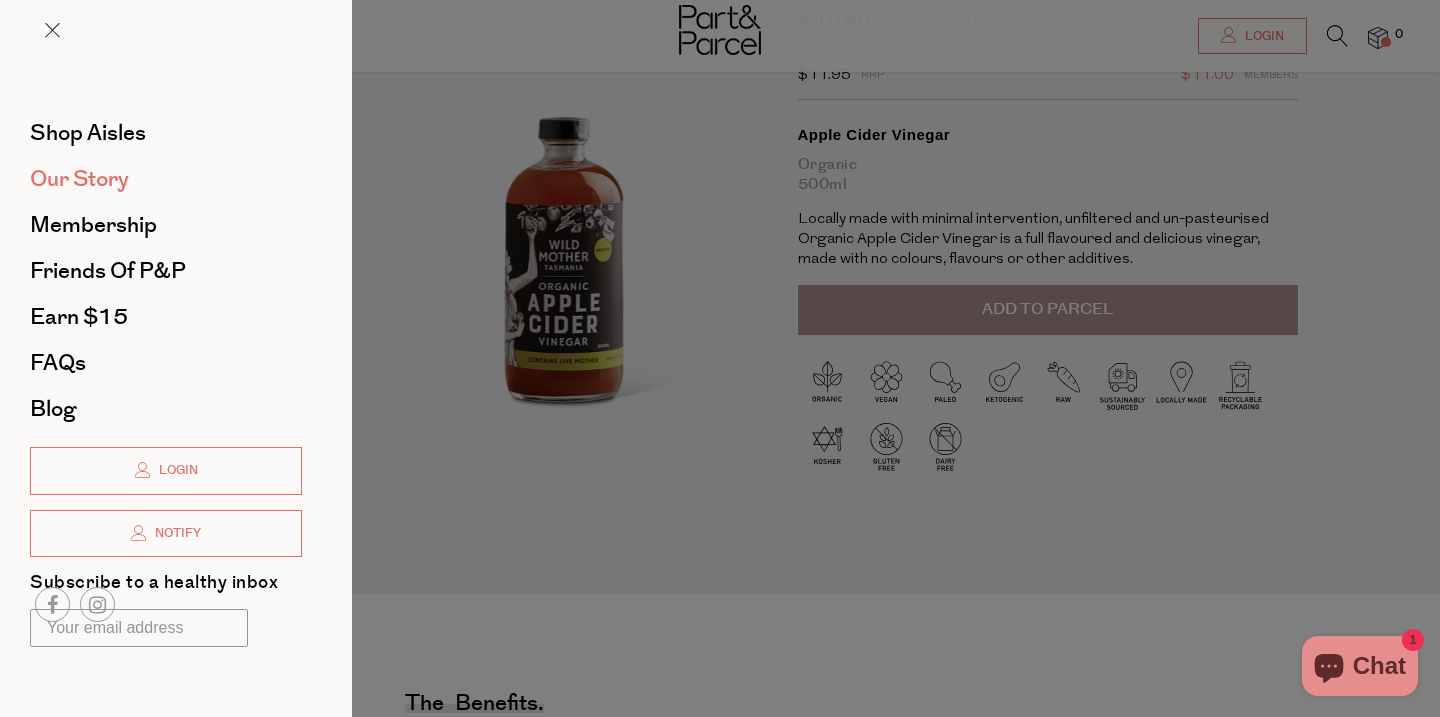 click on "Our Story" at bounding box center (79, 179) 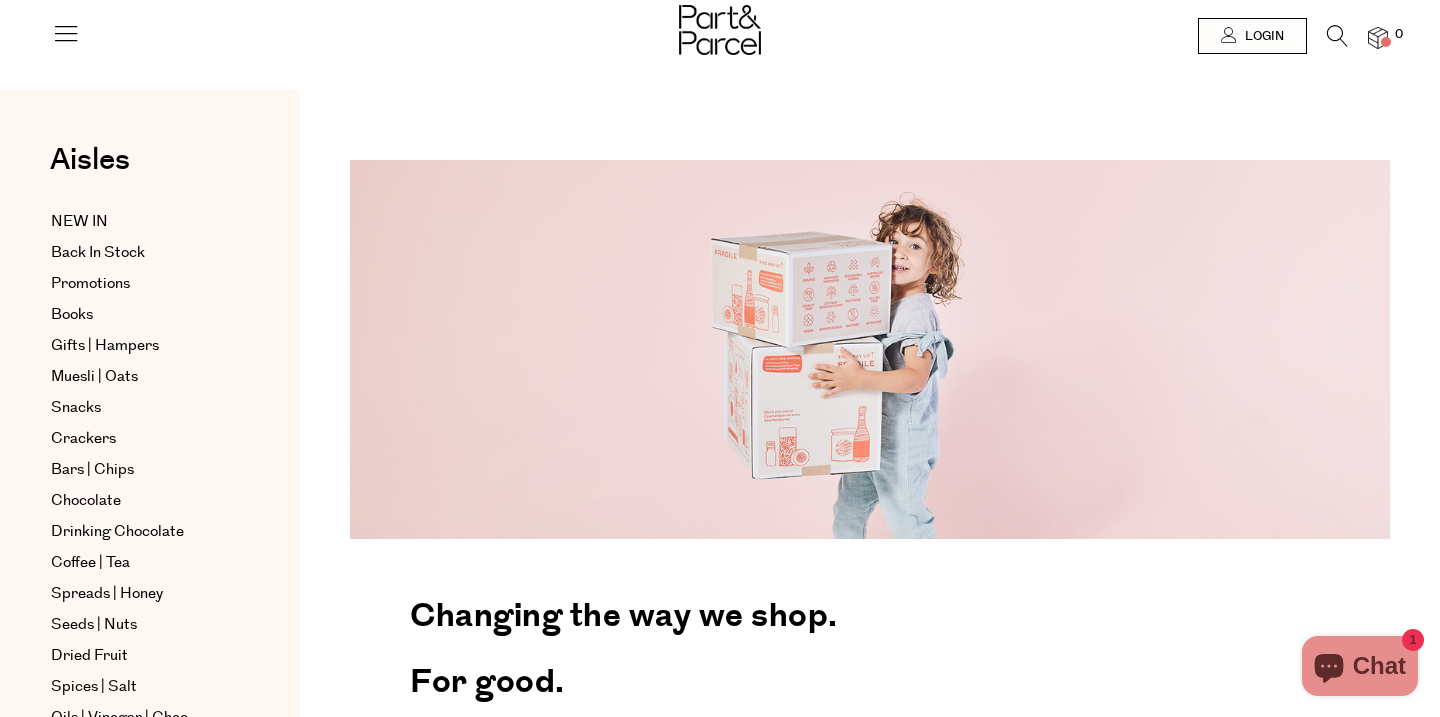 scroll, scrollTop: 0, scrollLeft: 0, axis: both 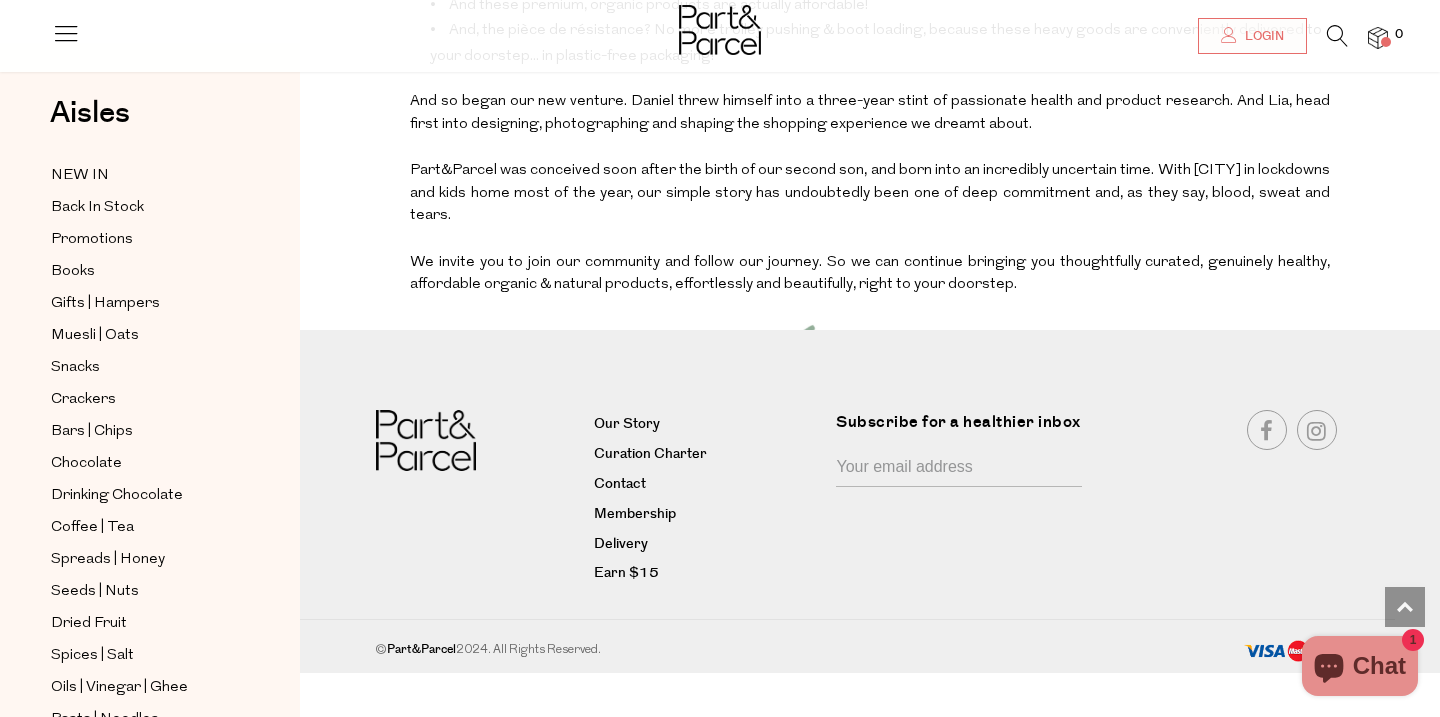 click at bounding box center [66, 28] 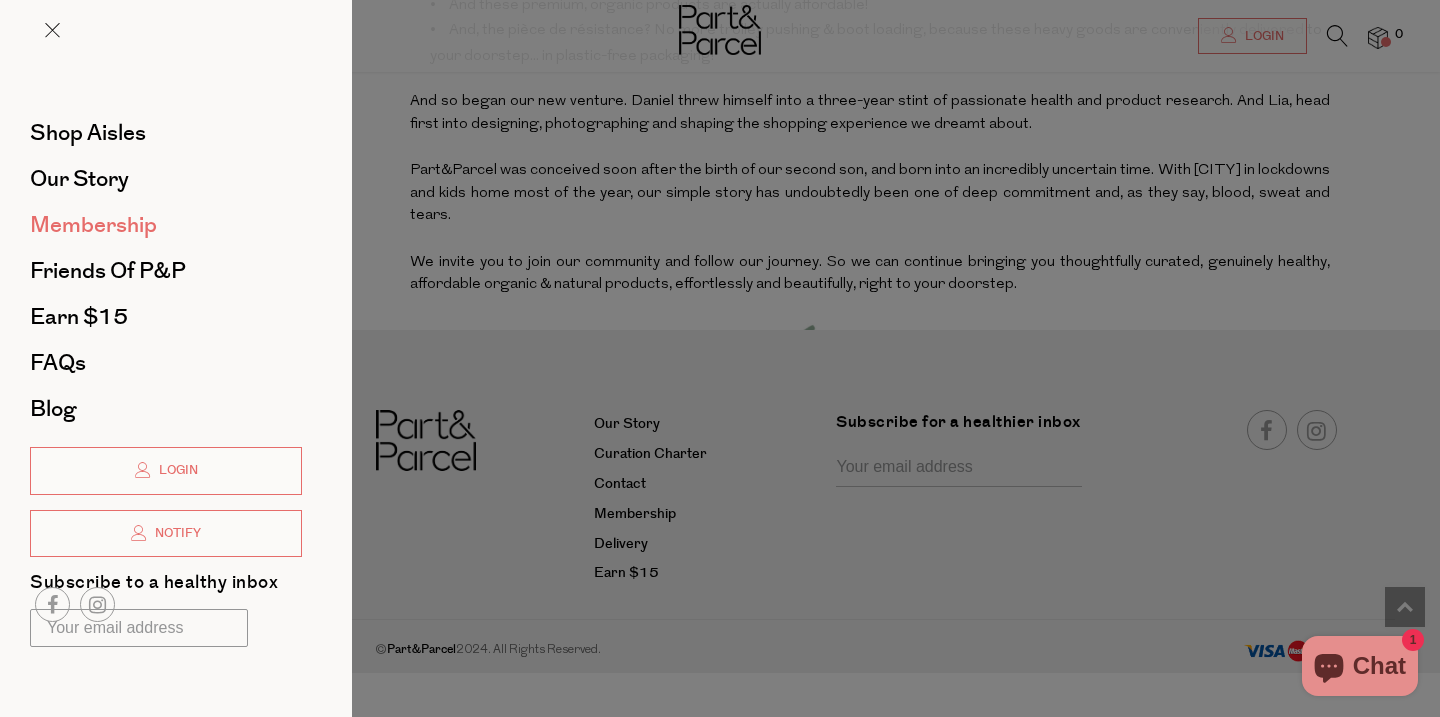 click on "Membership" at bounding box center [93, 225] 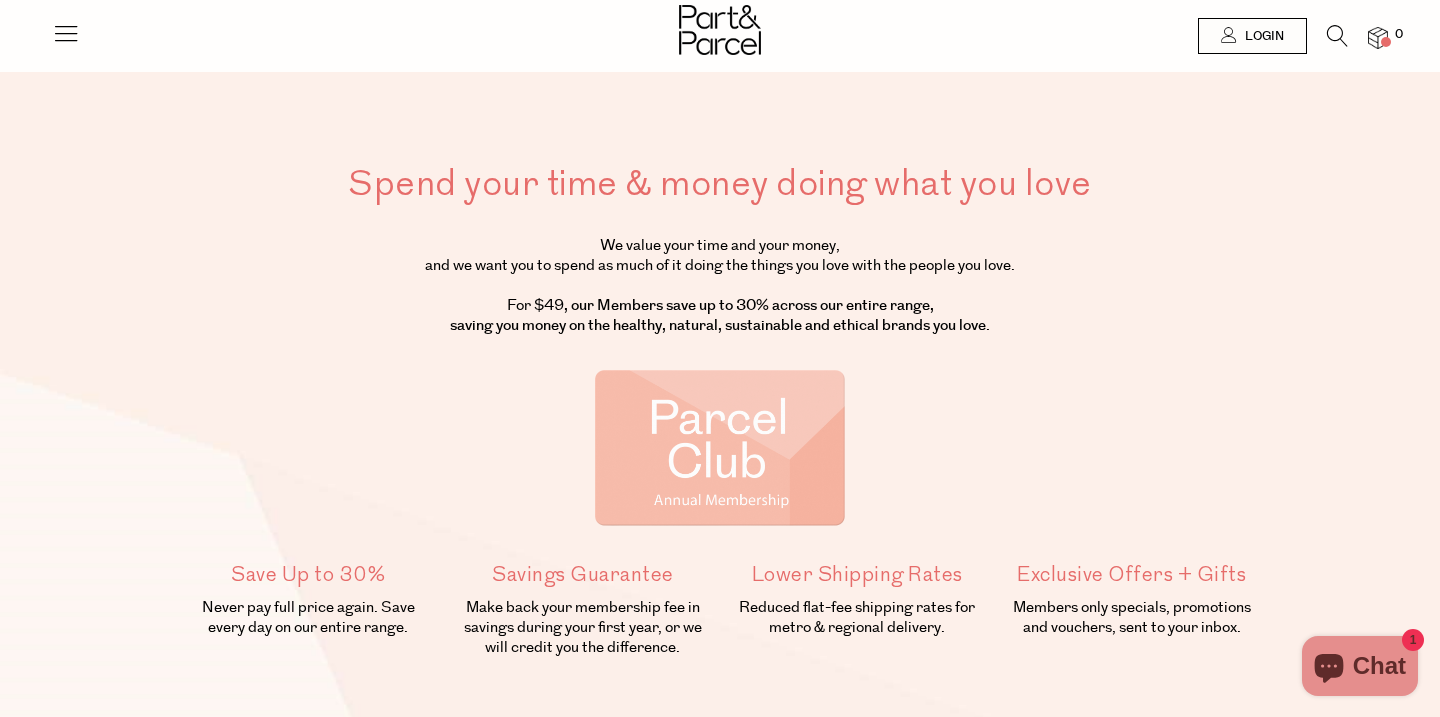 scroll, scrollTop: 0, scrollLeft: 0, axis: both 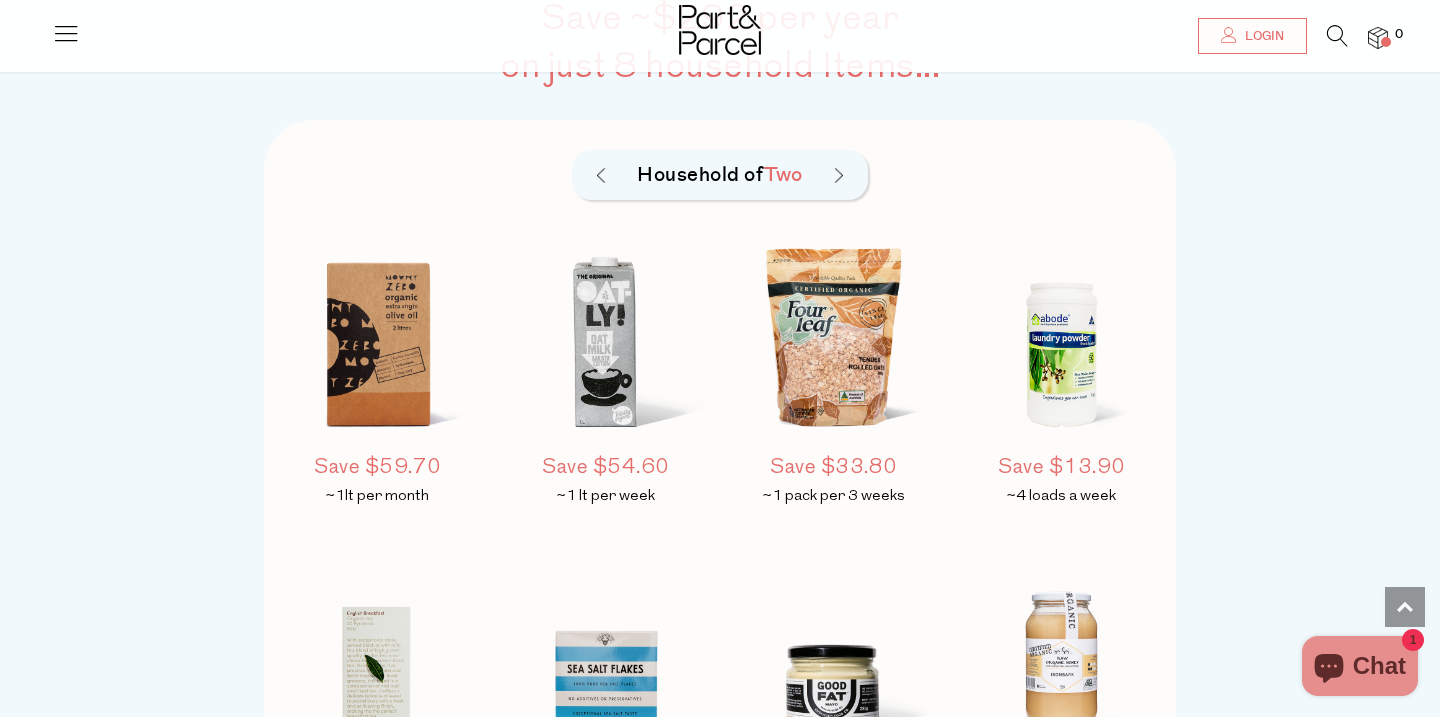 click on "Household of
Two" at bounding box center [720, 175] 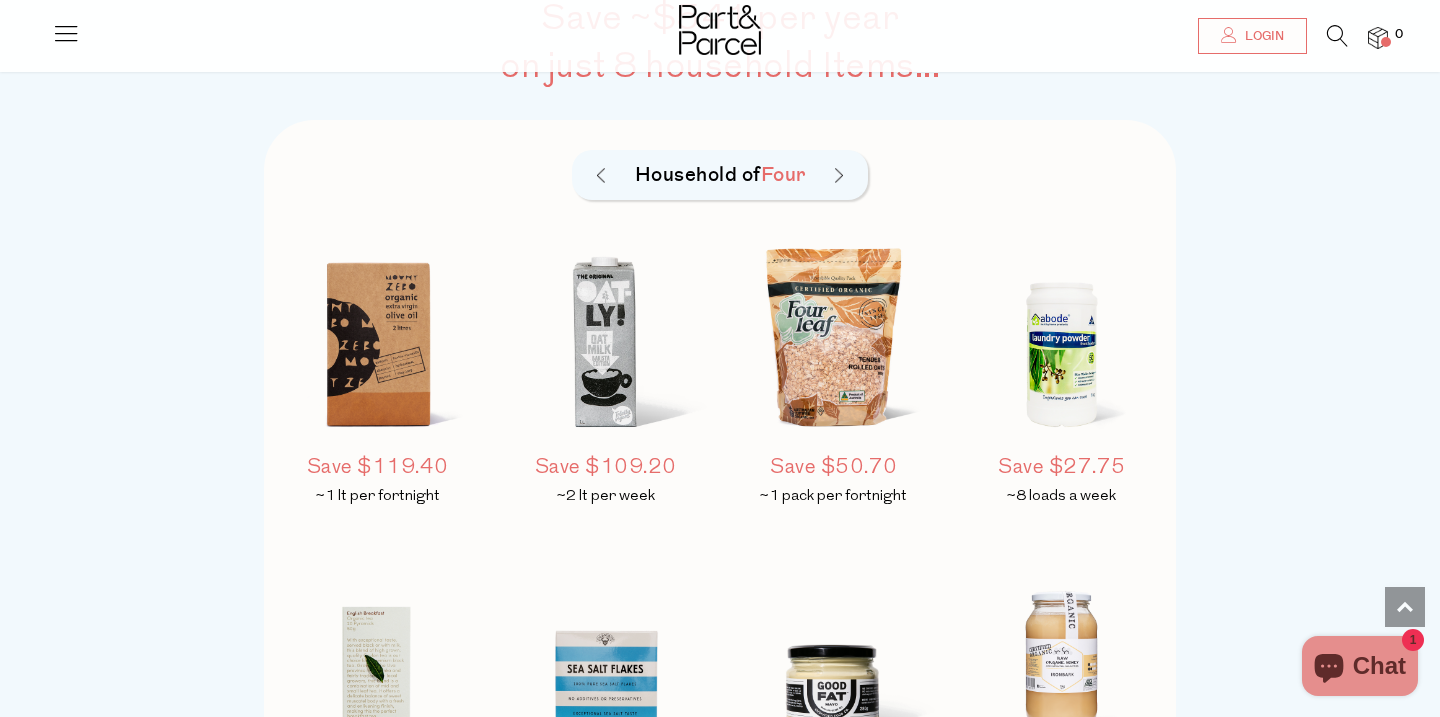 click at bounding box center (839, 176) 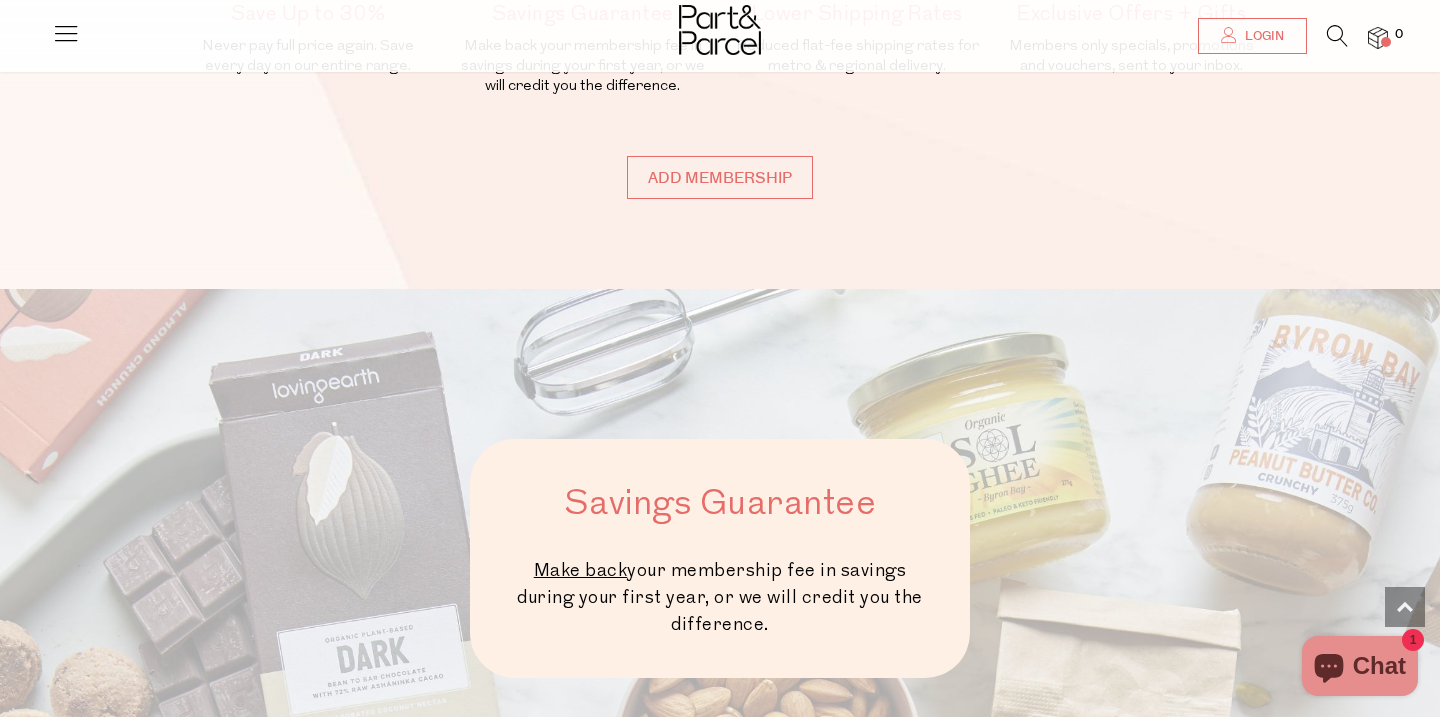 scroll, scrollTop: 0, scrollLeft: 0, axis: both 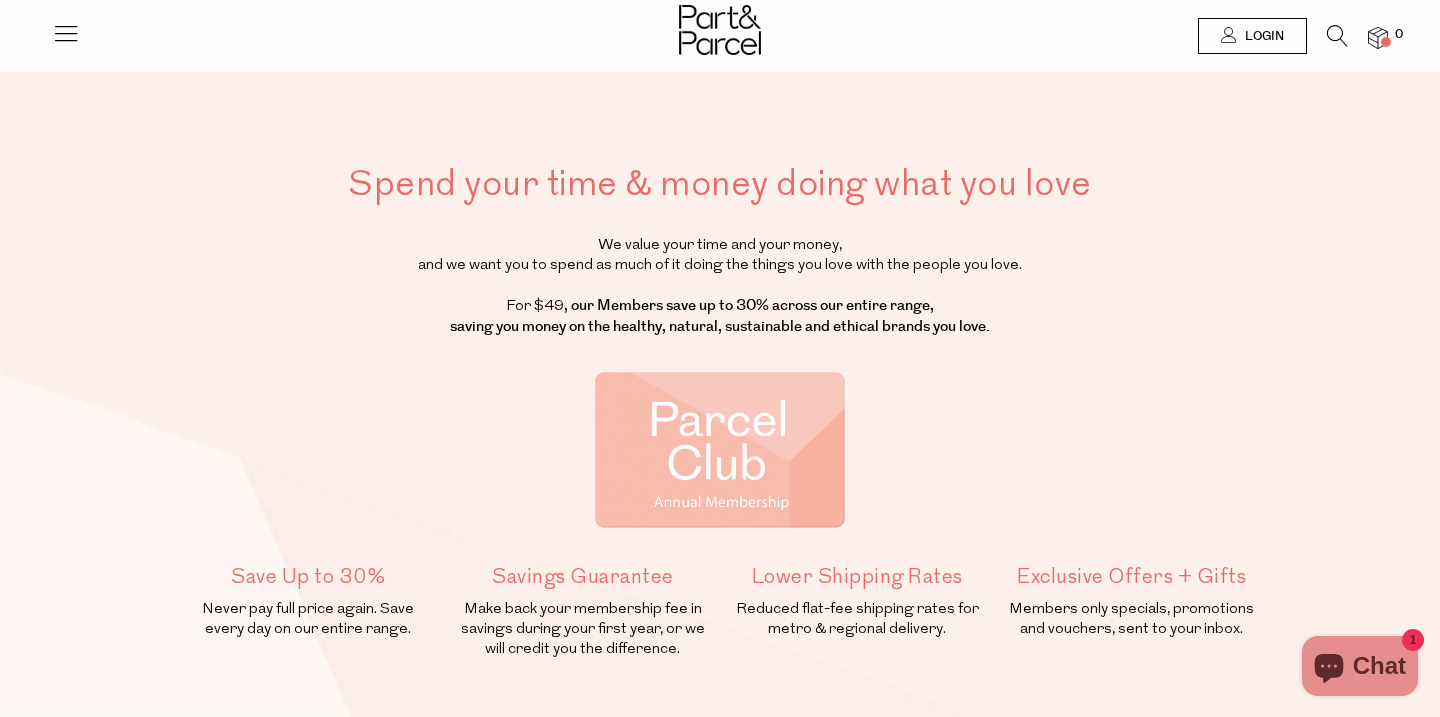 click at bounding box center (66, 33) 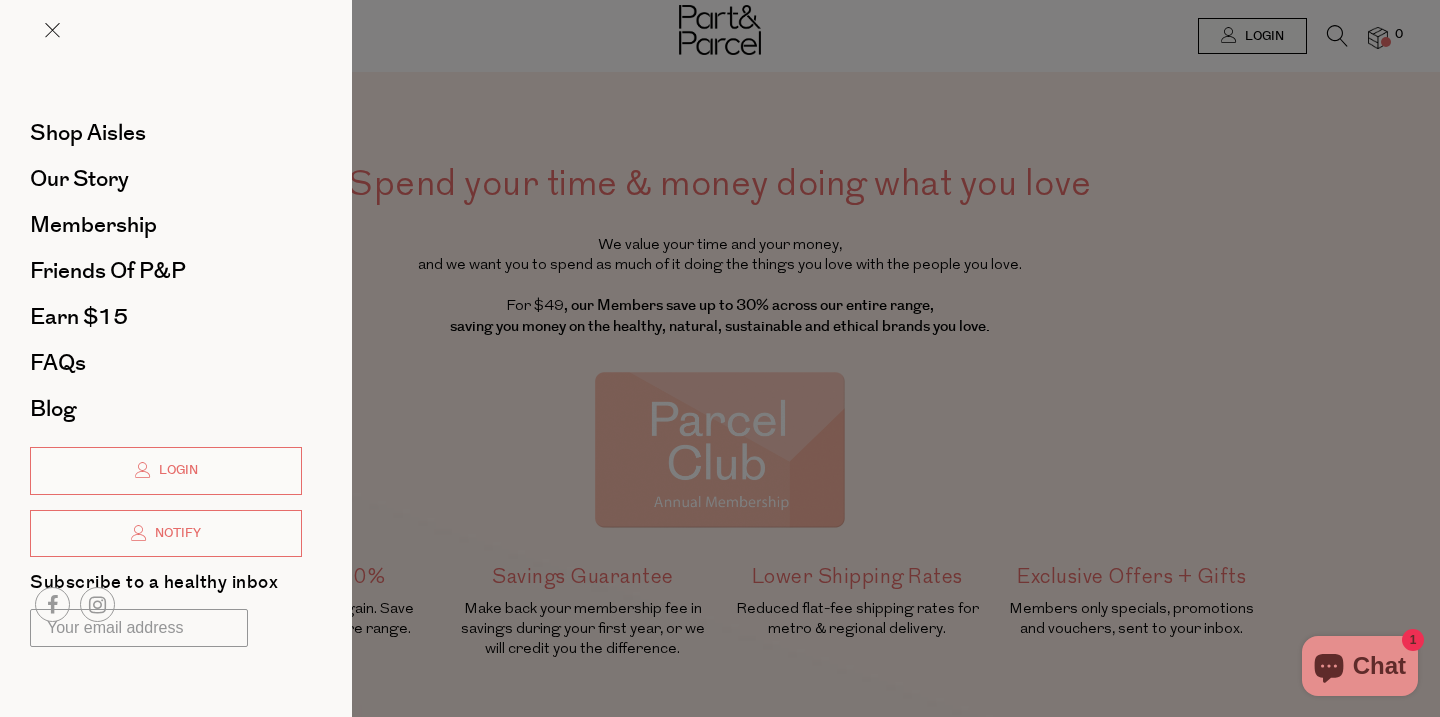 click at bounding box center [176, 46] 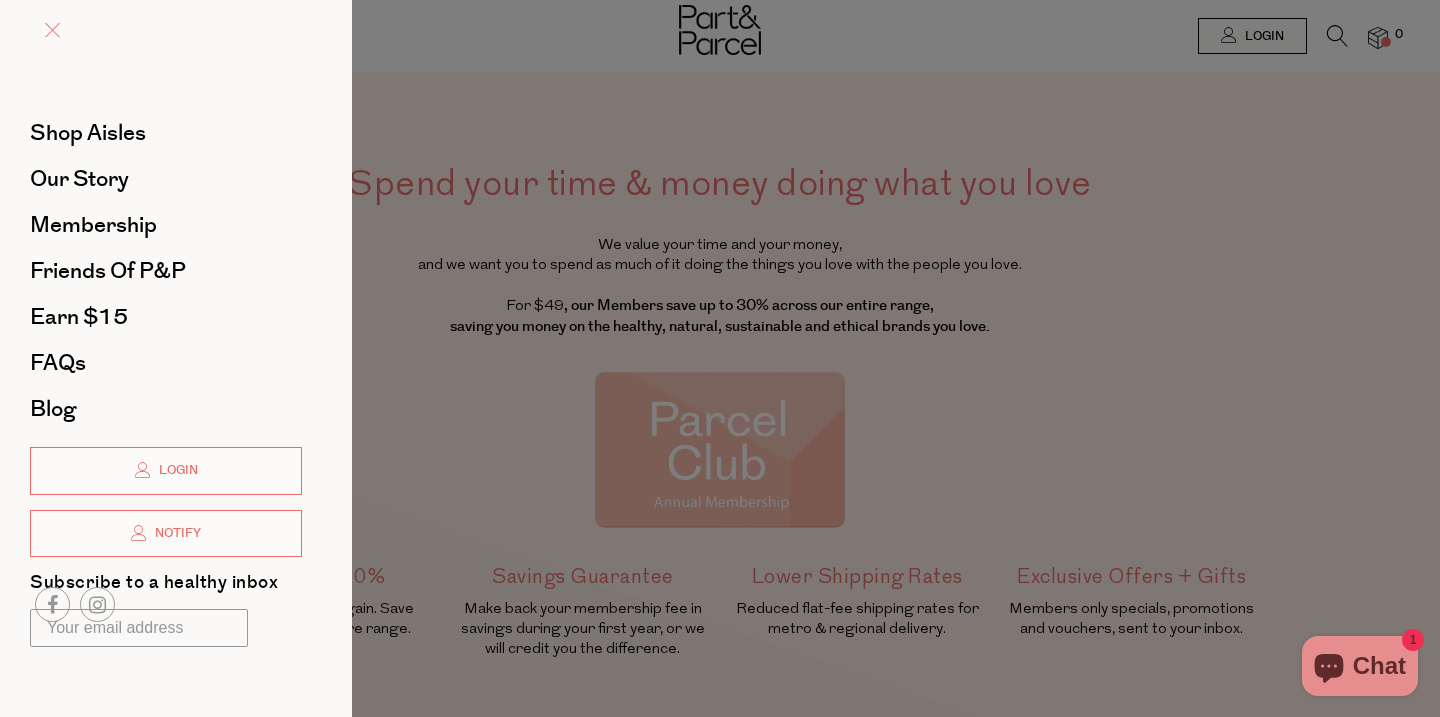 click at bounding box center [52, 30] 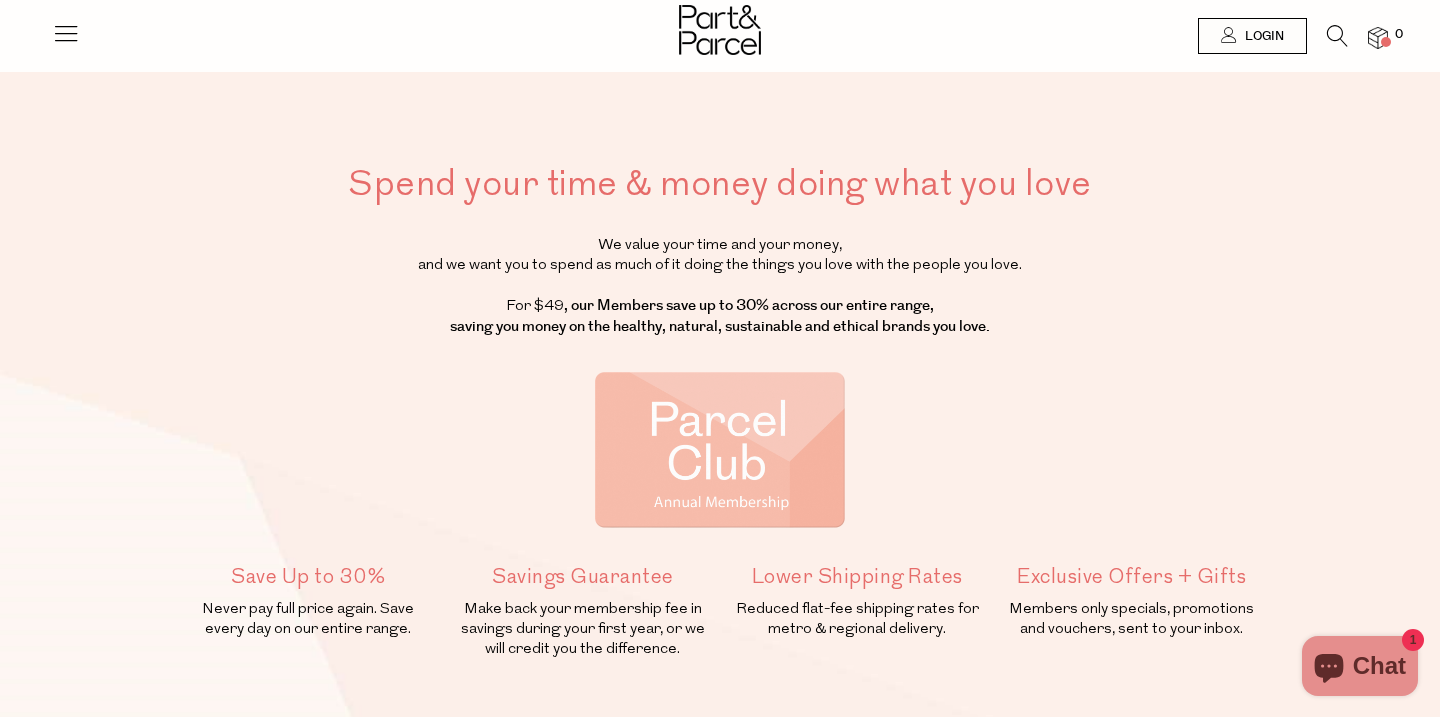 click at bounding box center (720, 8224) 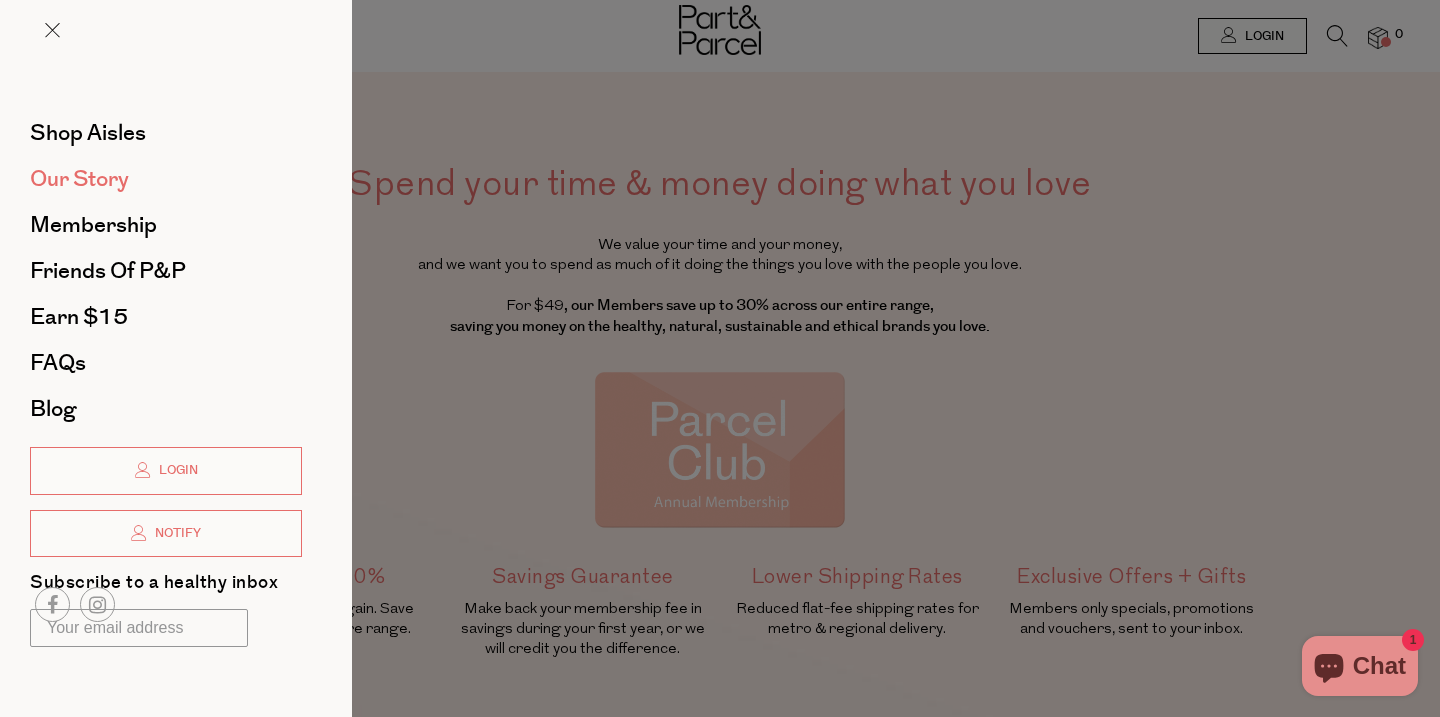 click on "Our Story" at bounding box center (79, 179) 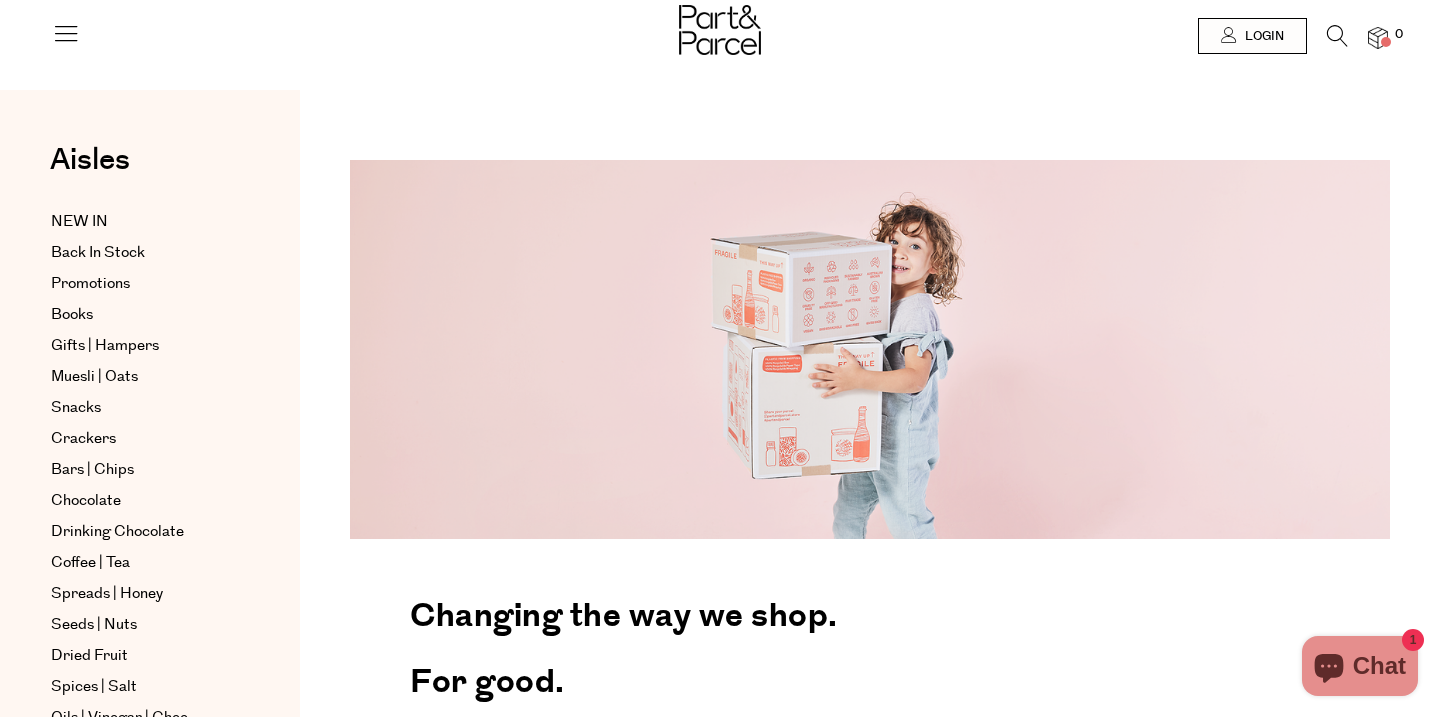 scroll, scrollTop: 0, scrollLeft: 0, axis: both 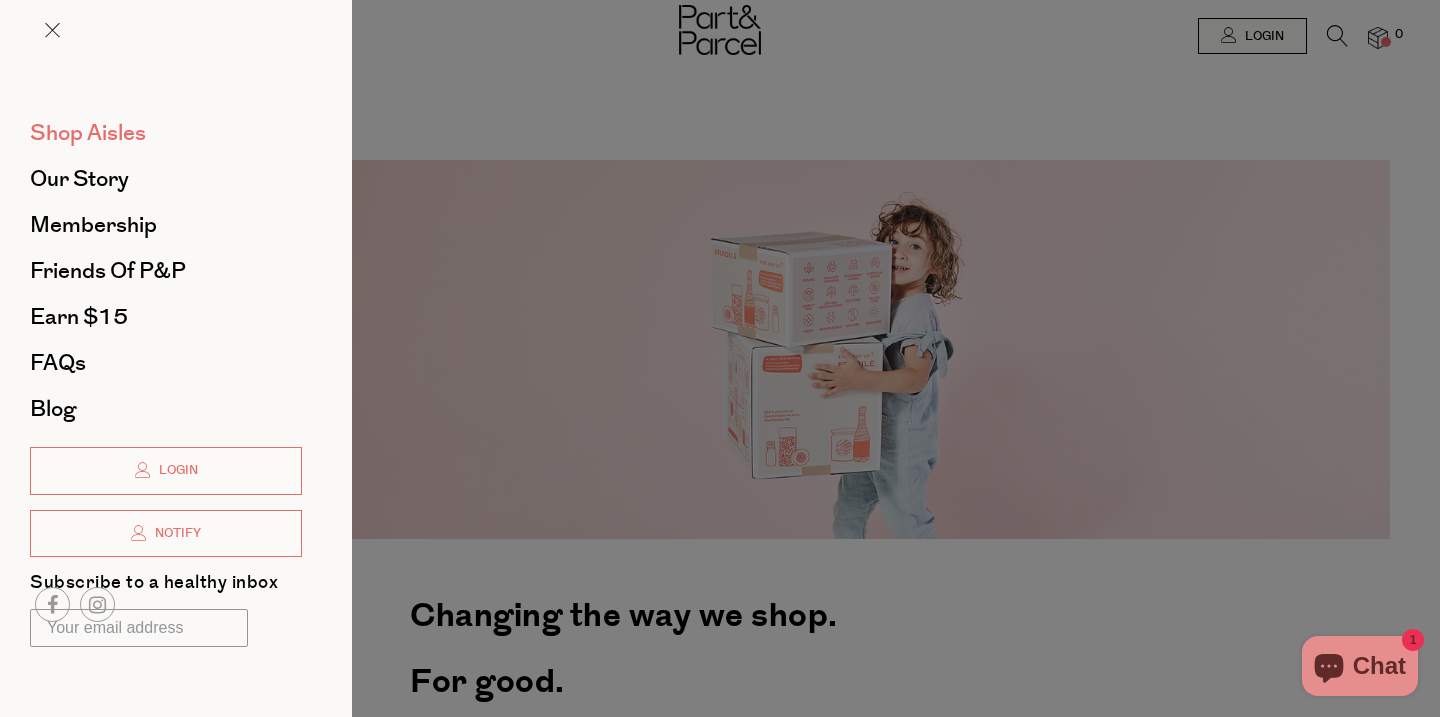 click on "Shop Aisles" at bounding box center [88, 133] 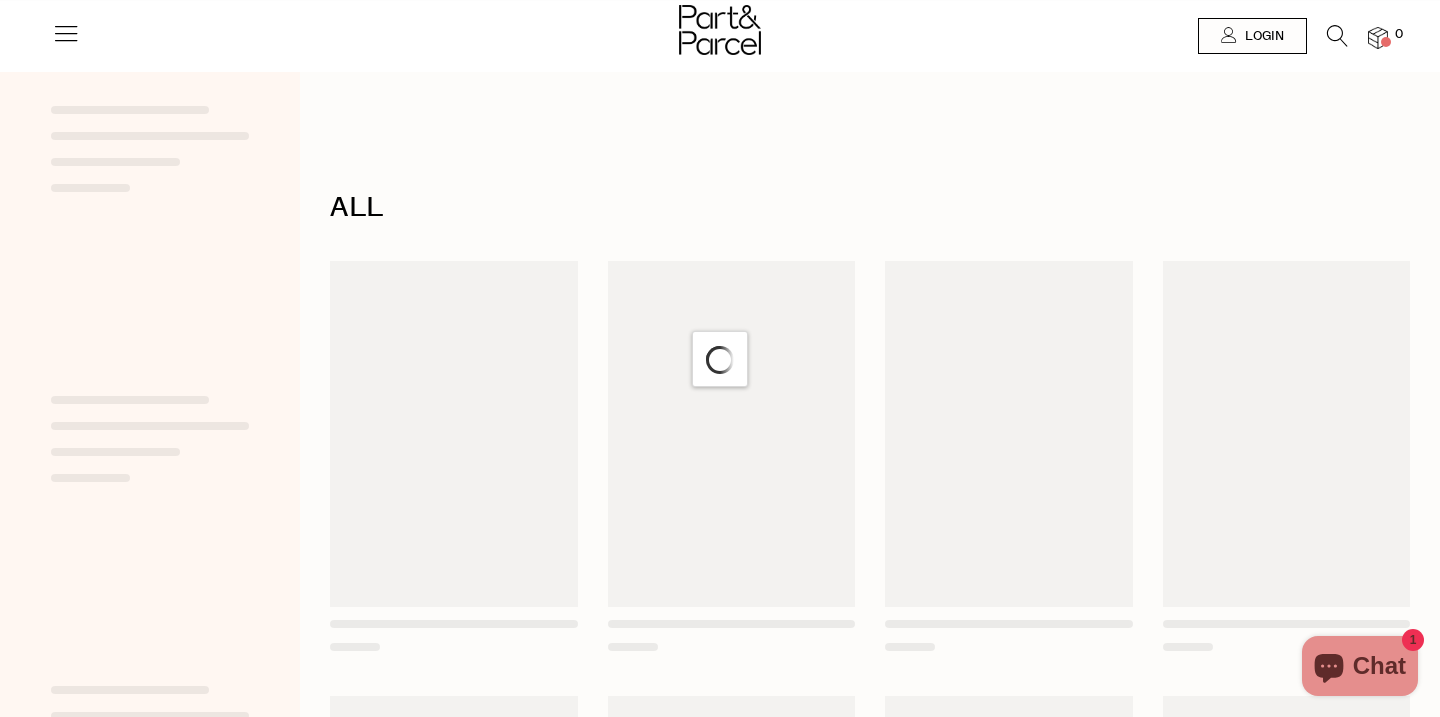 scroll, scrollTop: 0, scrollLeft: 0, axis: both 